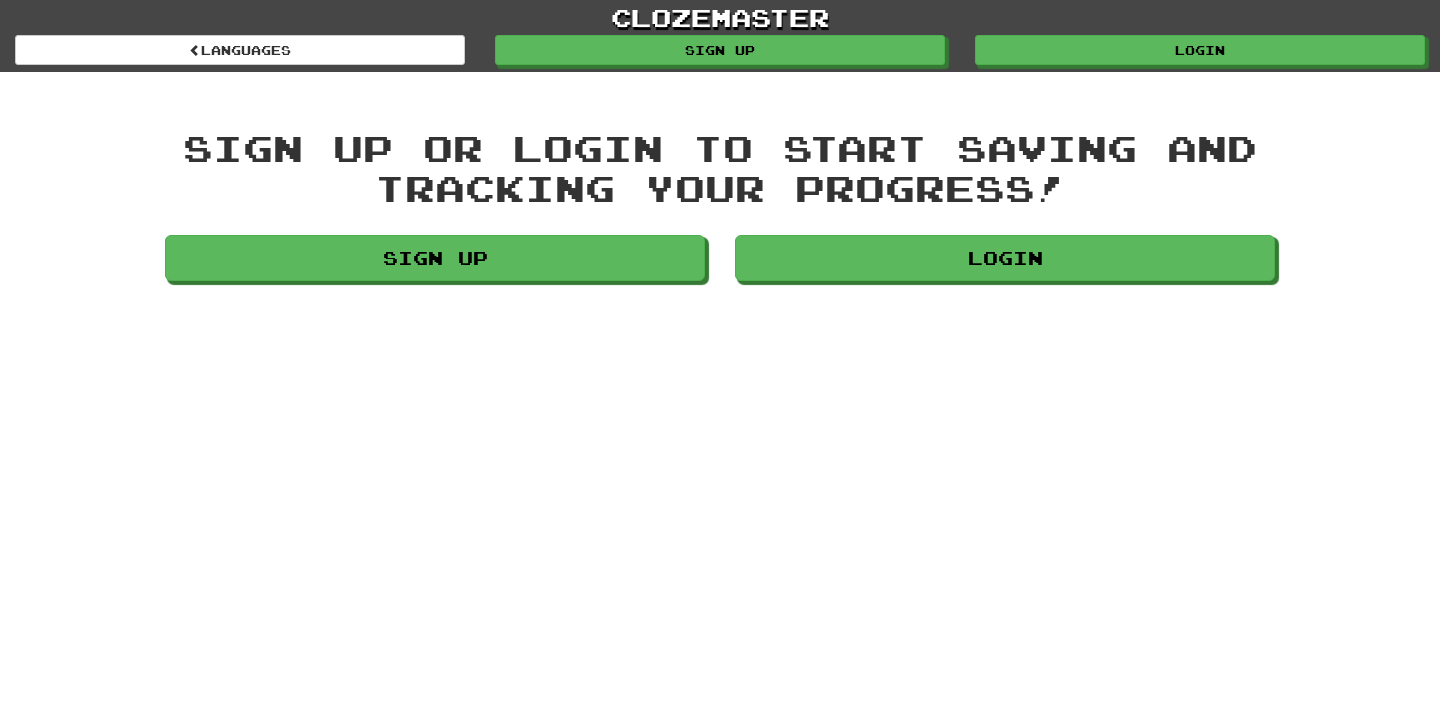 scroll, scrollTop: 0, scrollLeft: 0, axis: both 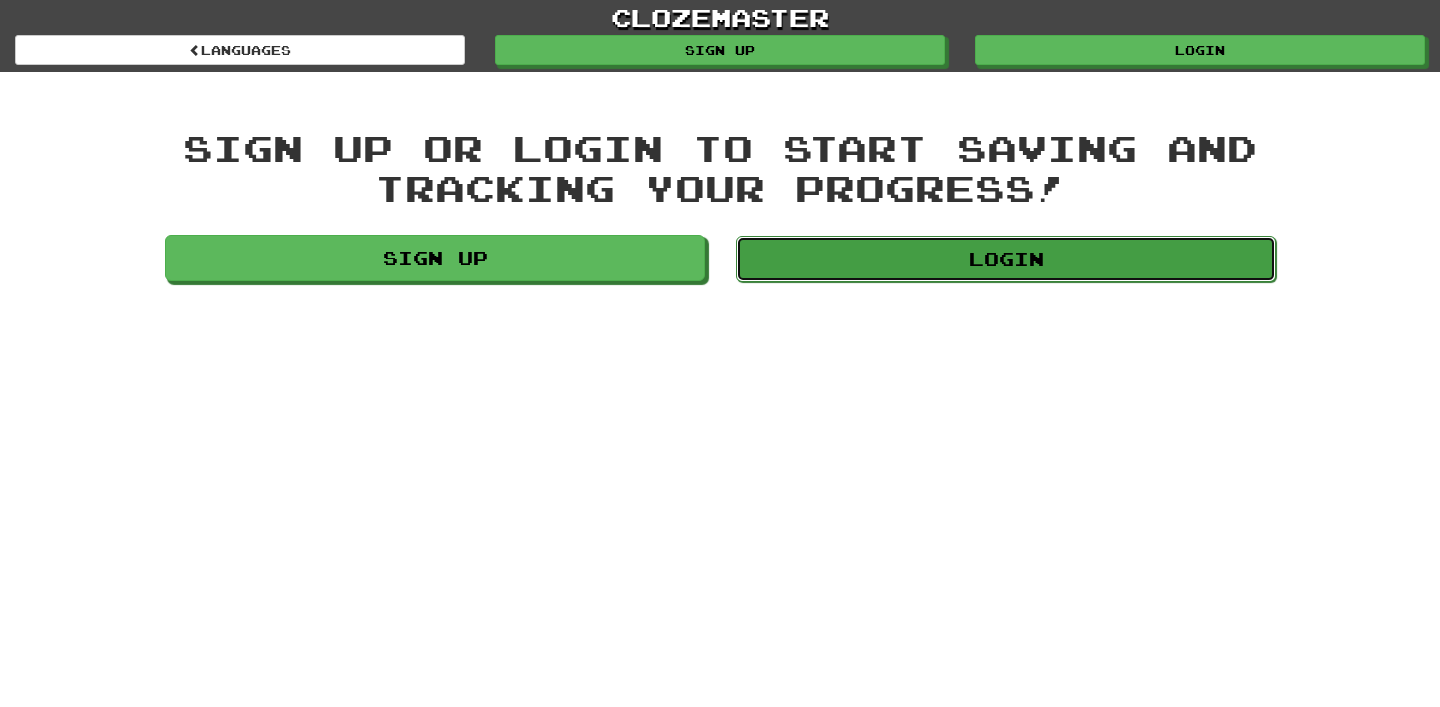 click on "Login" at bounding box center [1006, 259] 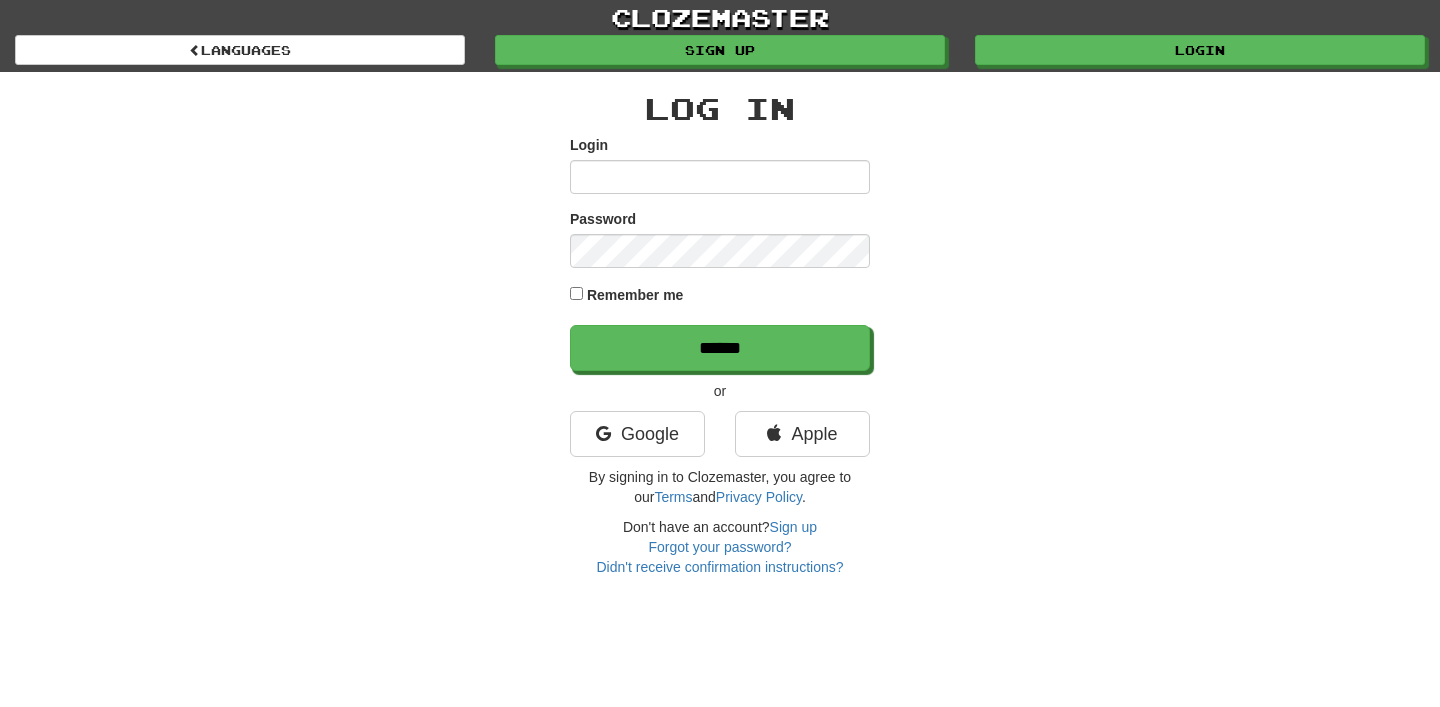 scroll, scrollTop: 0, scrollLeft: 0, axis: both 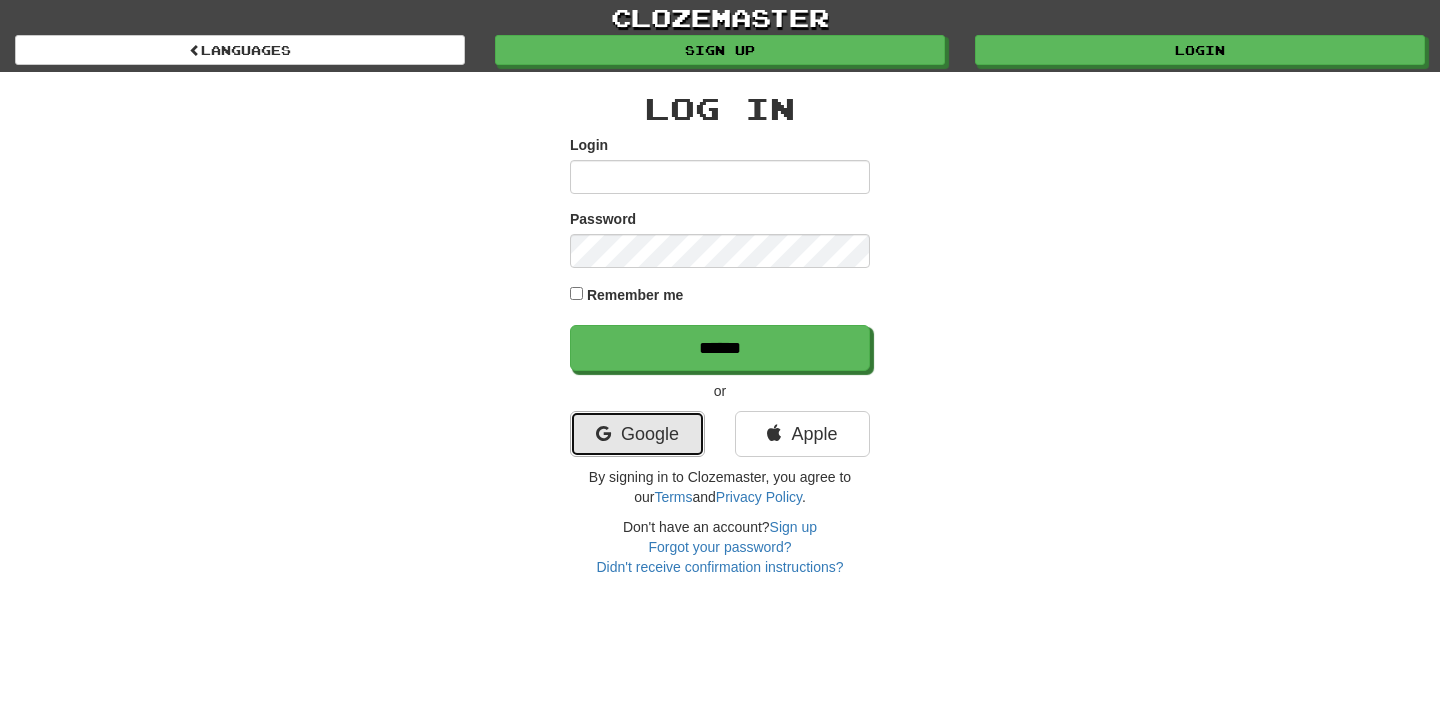 click on "Google" at bounding box center (637, 434) 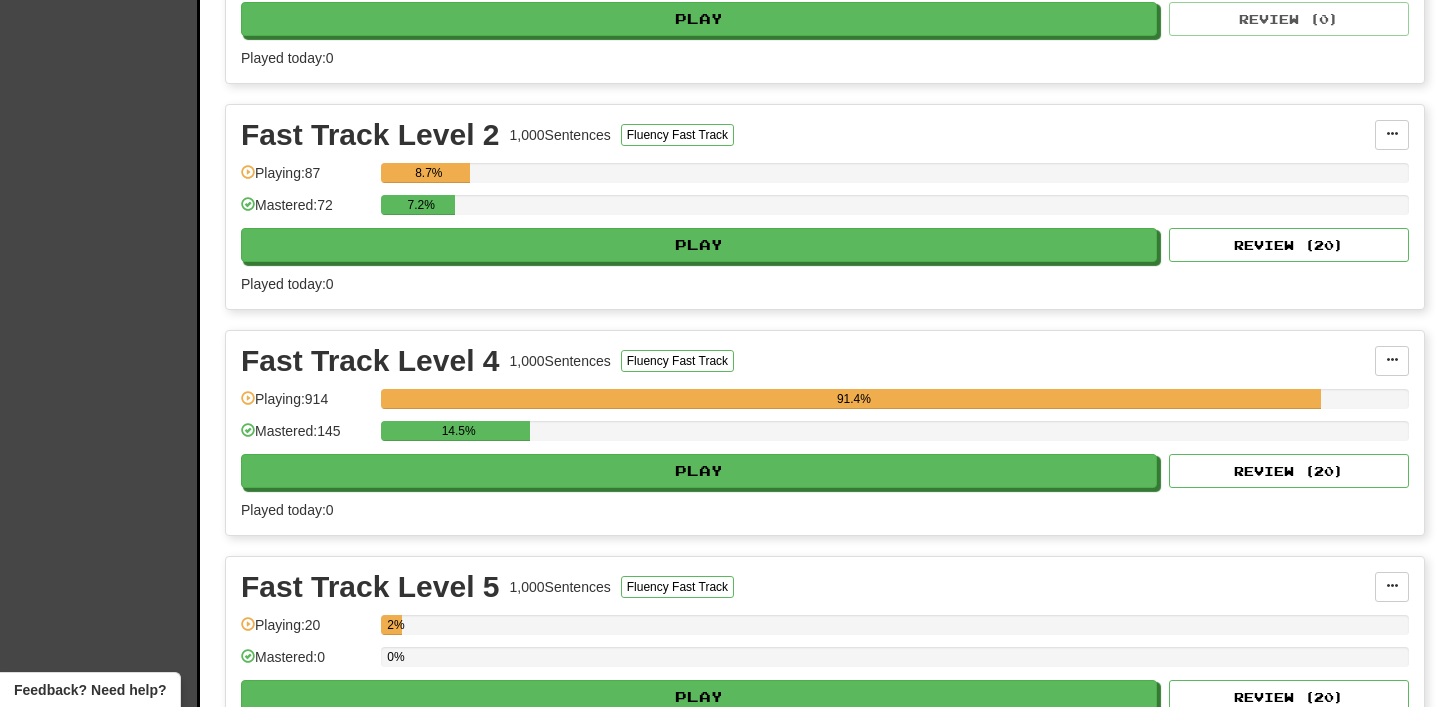 scroll, scrollTop: 886, scrollLeft: 0, axis: vertical 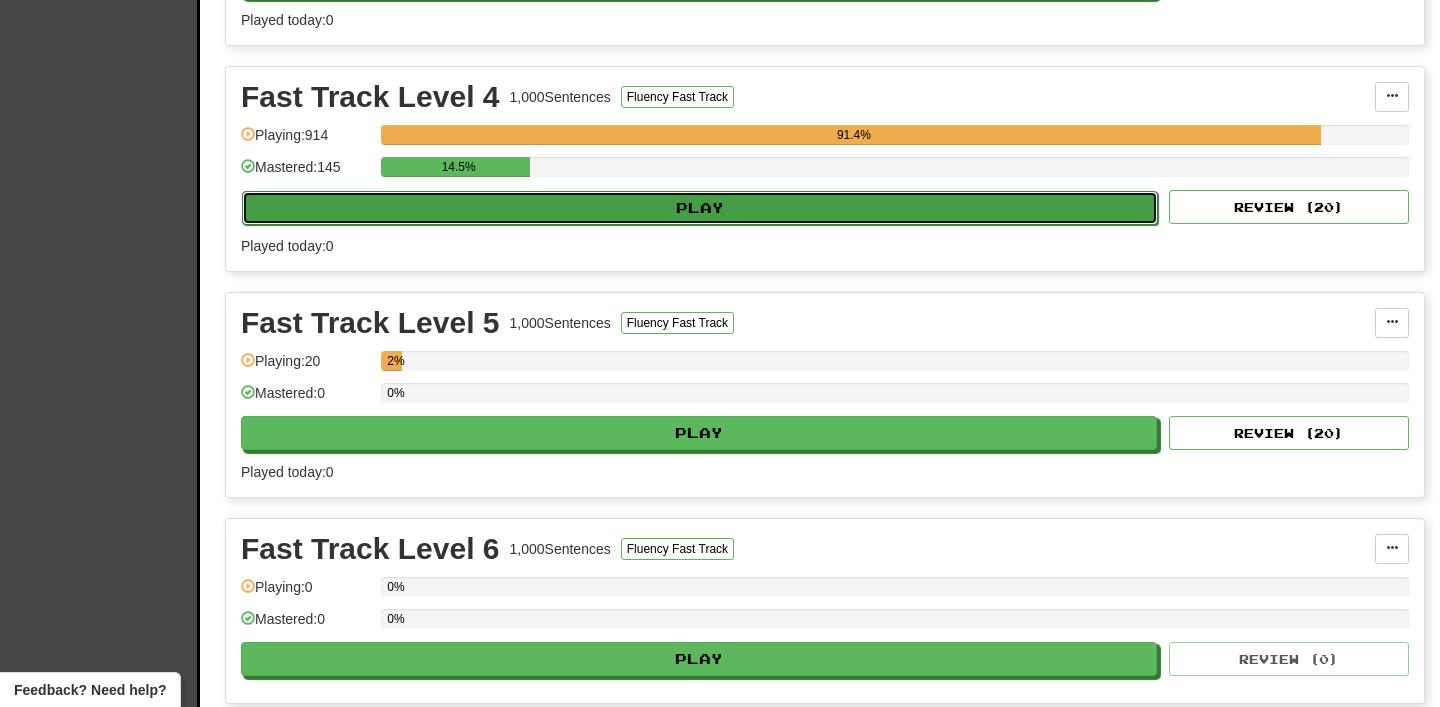 click on "Play" at bounding box center [700, 208] 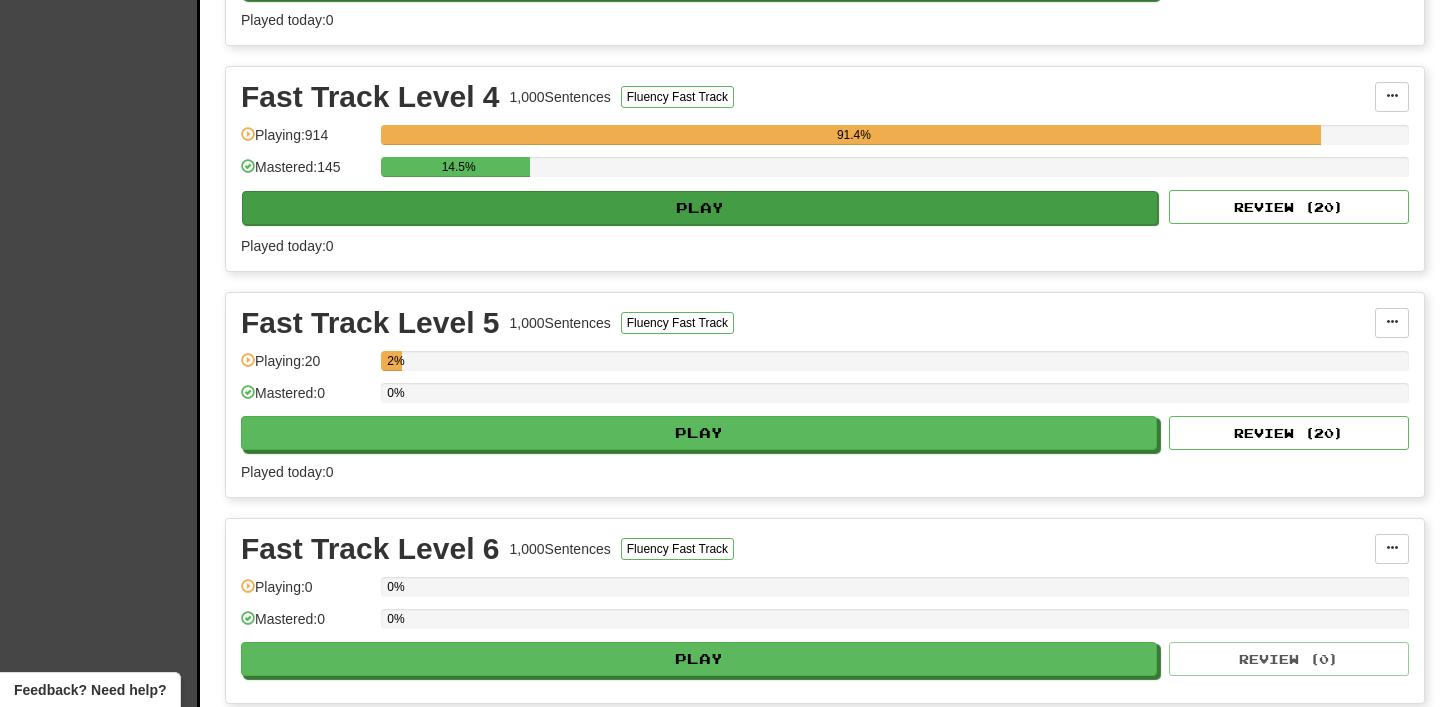 select on "**" 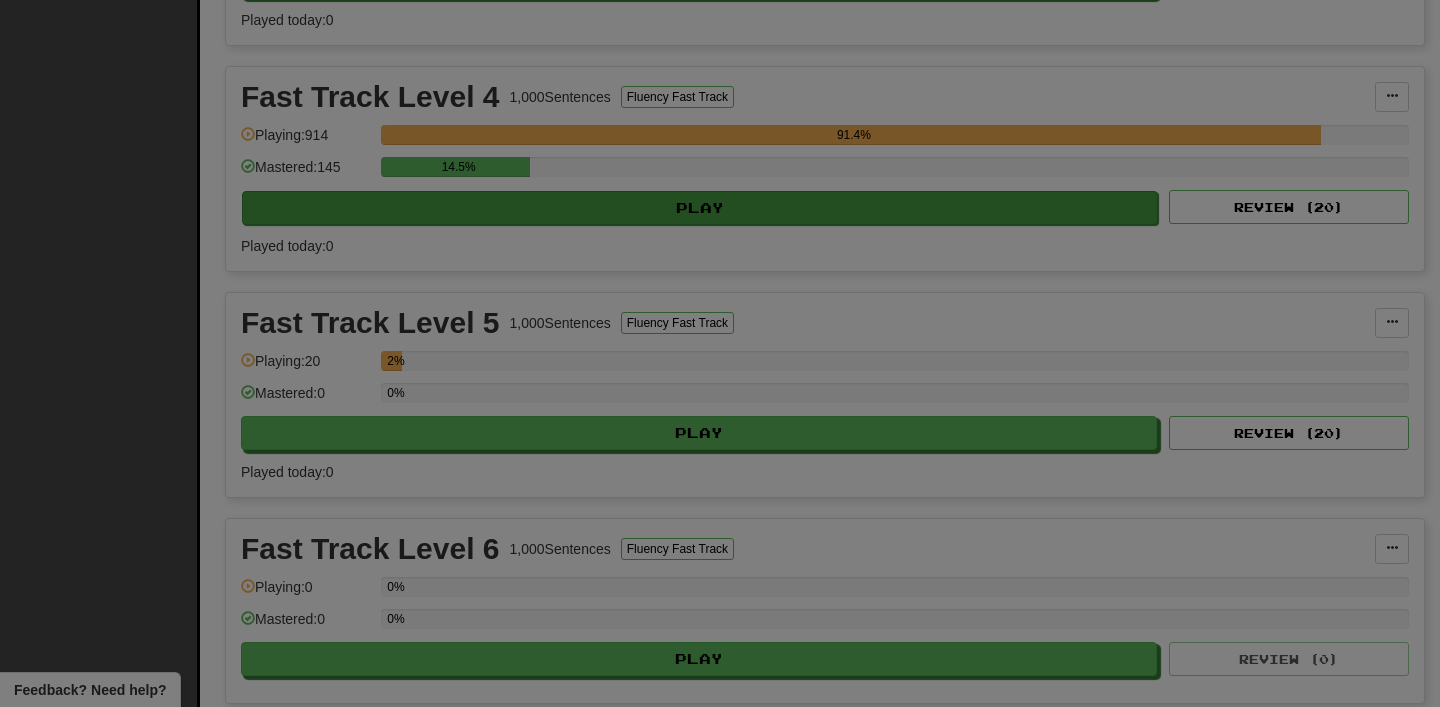 click at bounding box center [720, 353] 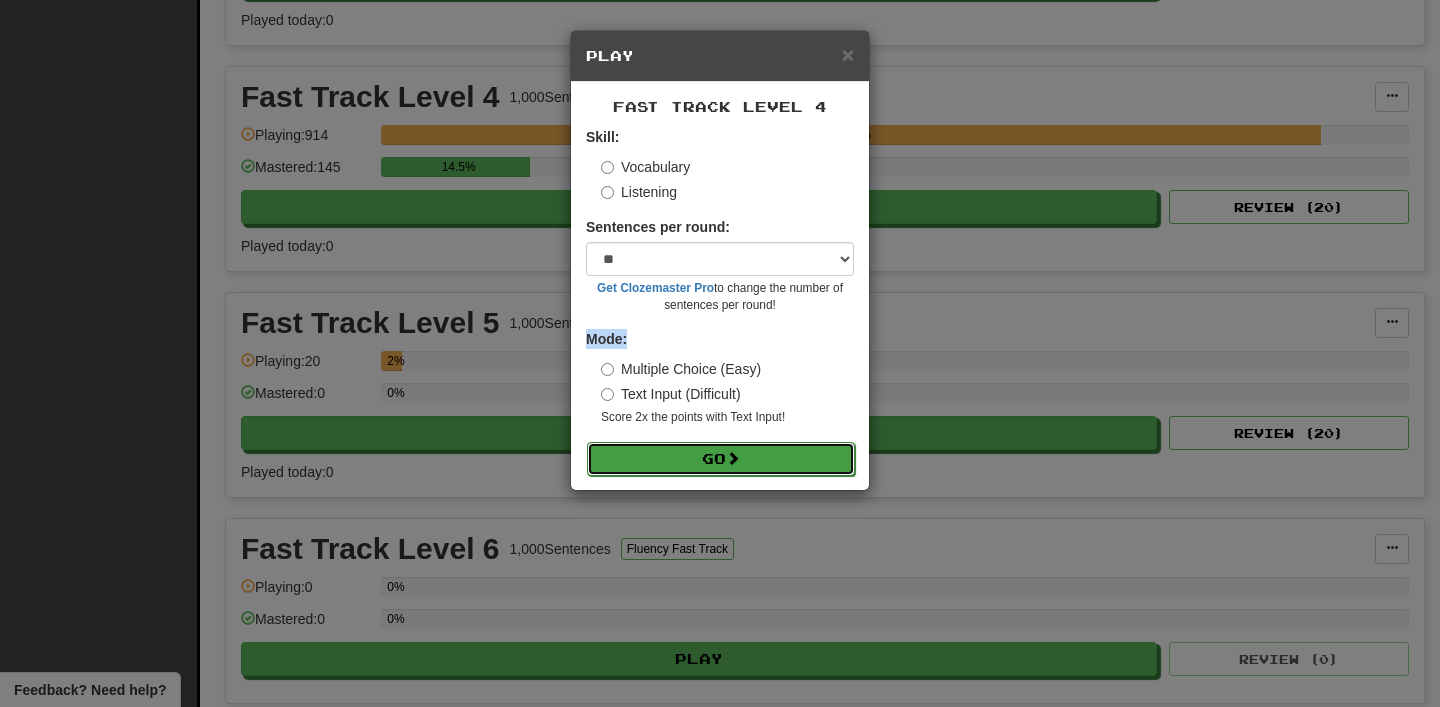 click on "Go" at bounding box center [721, 459] 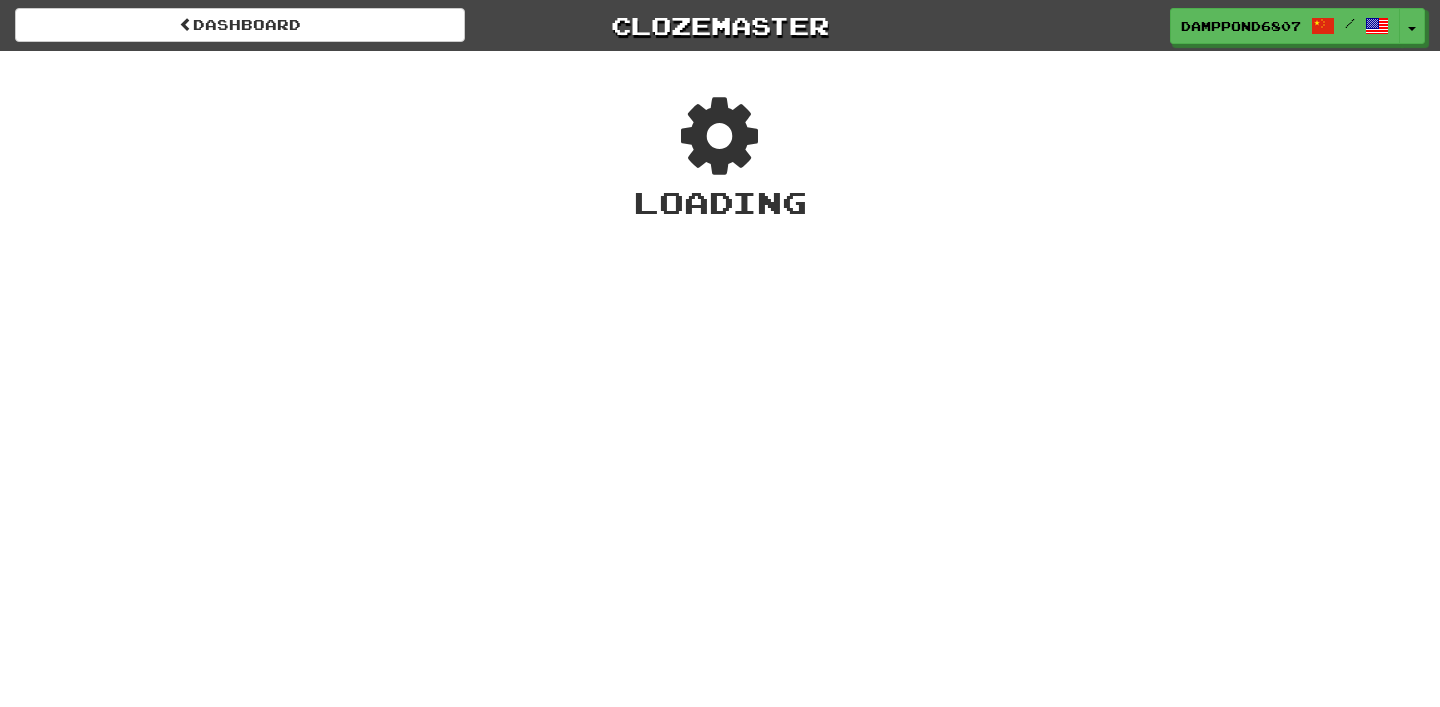 scroll, scrollTop: 0, scrollLeft: 0, axis: both 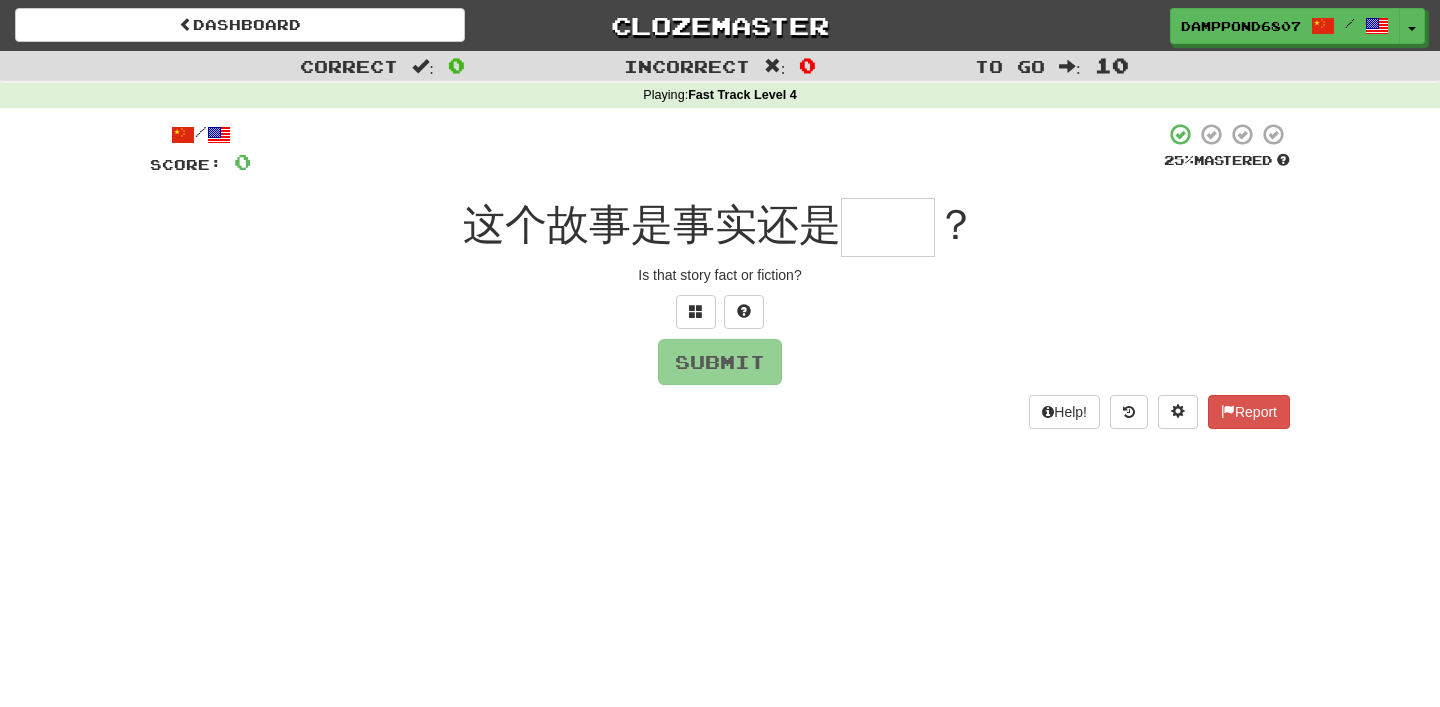 click at bounding box center (888, 227) 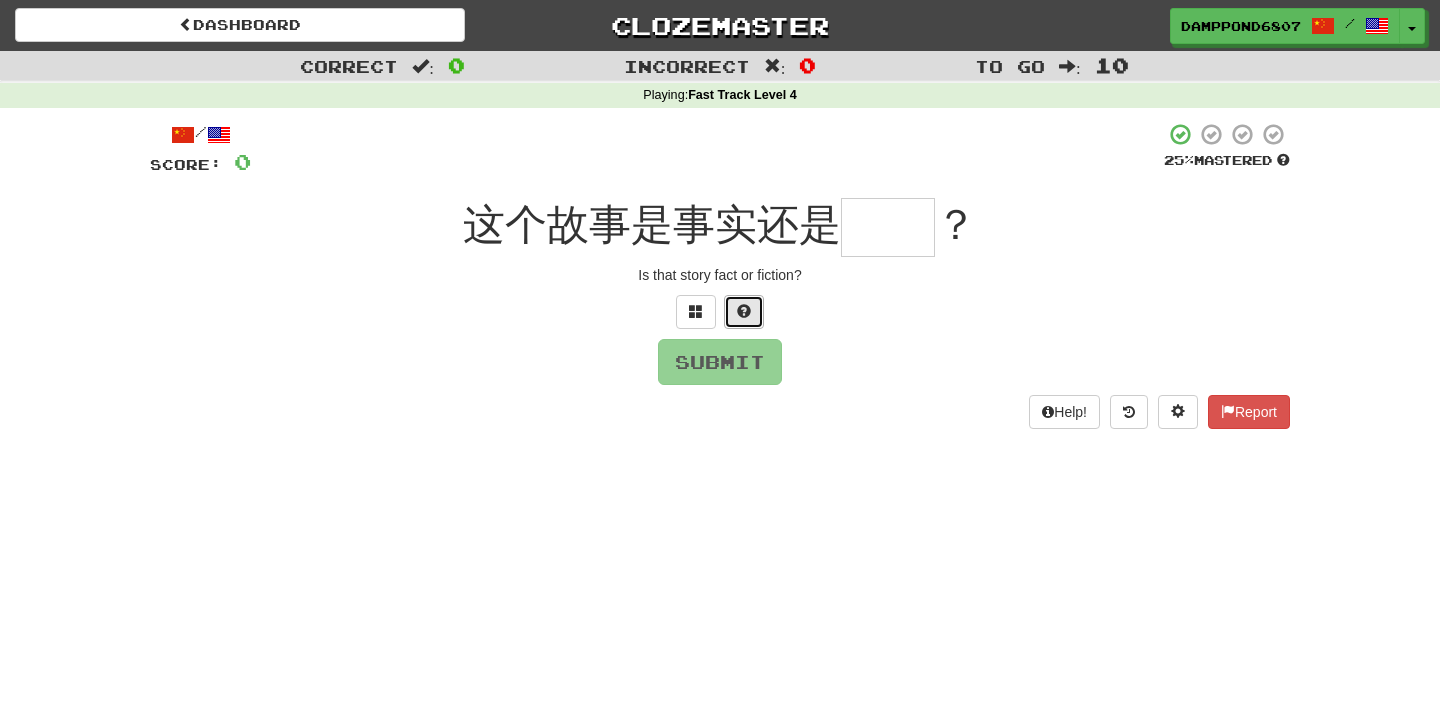 click at bounding box center (744, 312) 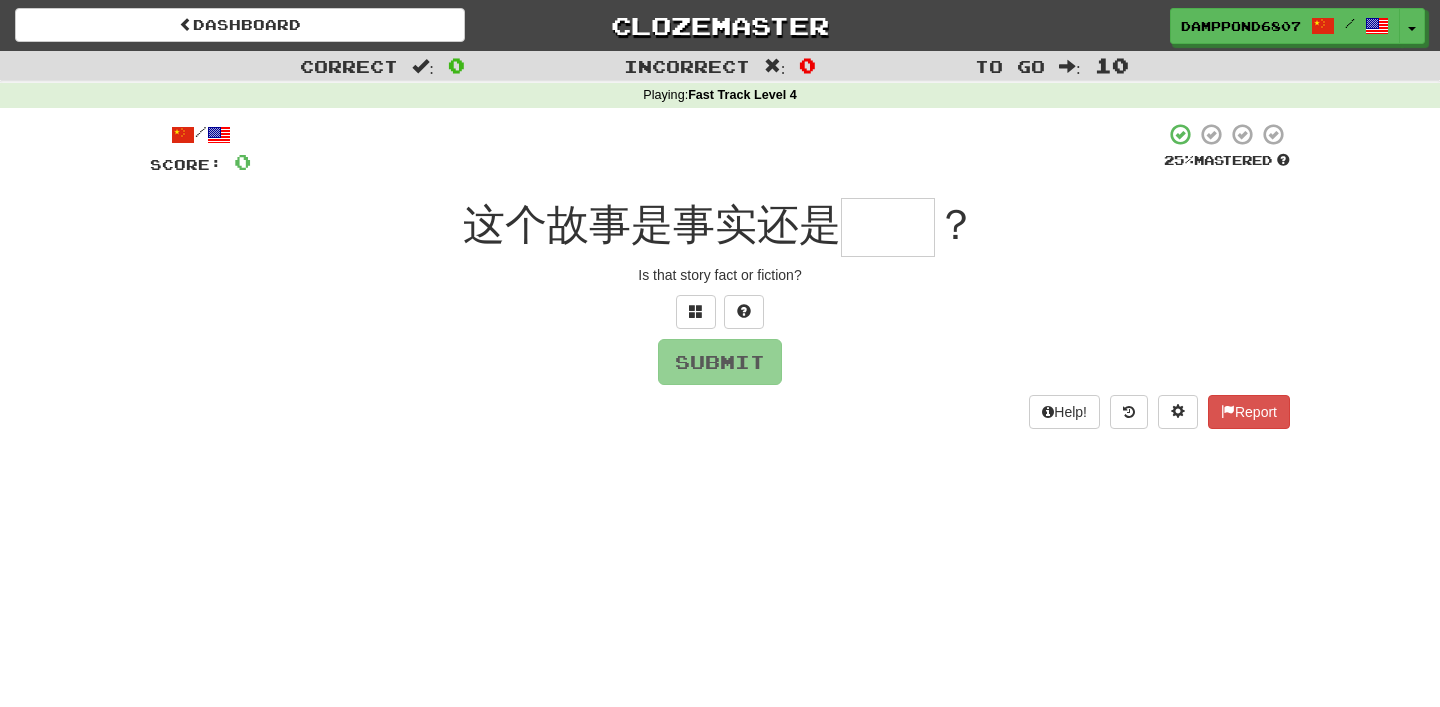 type on "*" 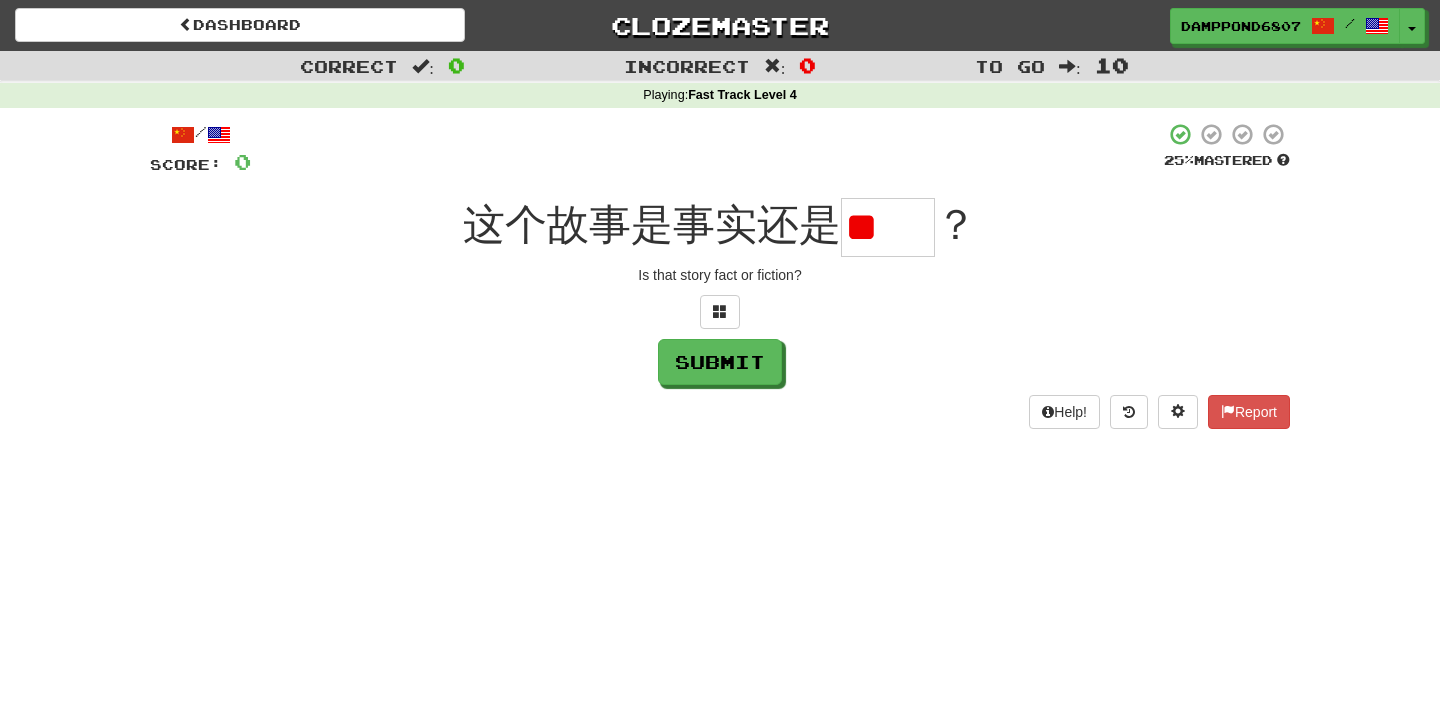 scroll, scrollTop: 0, scrollLeft: 0, axis: both 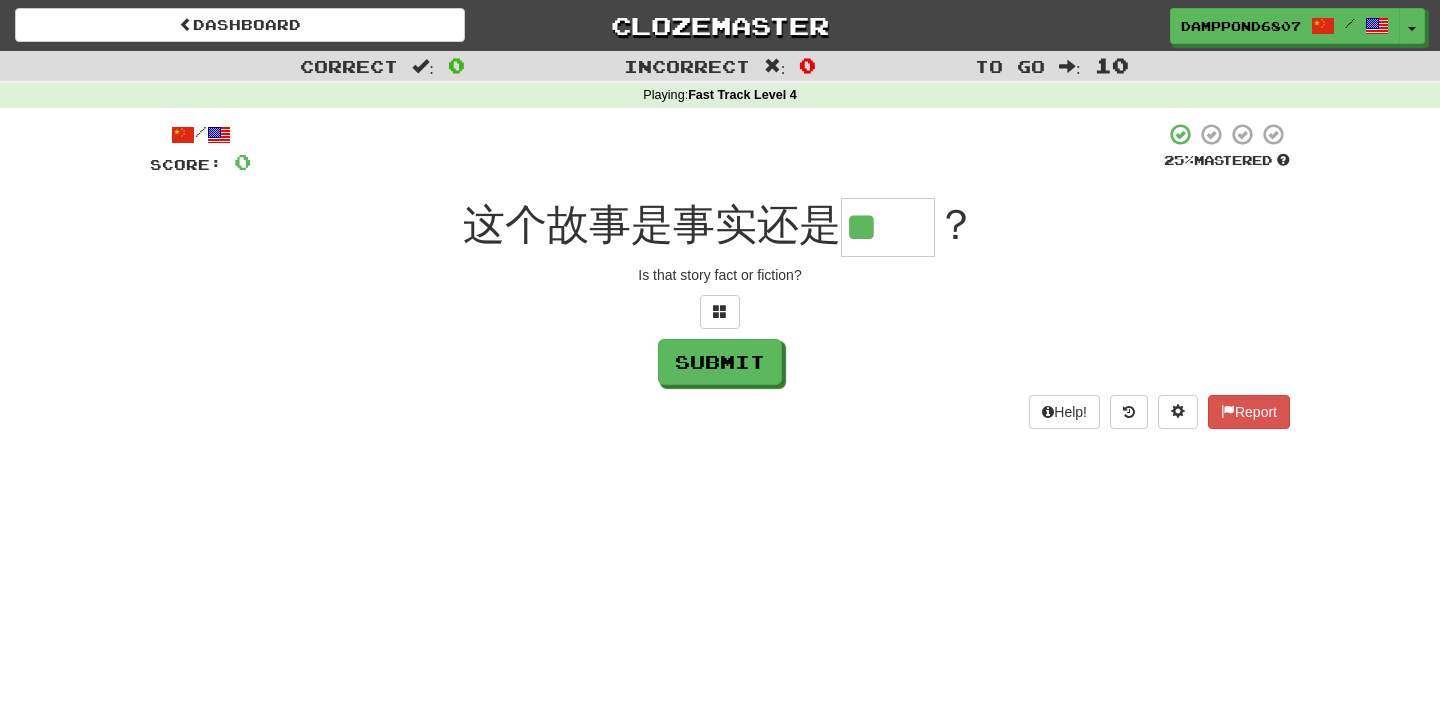 type on "**" 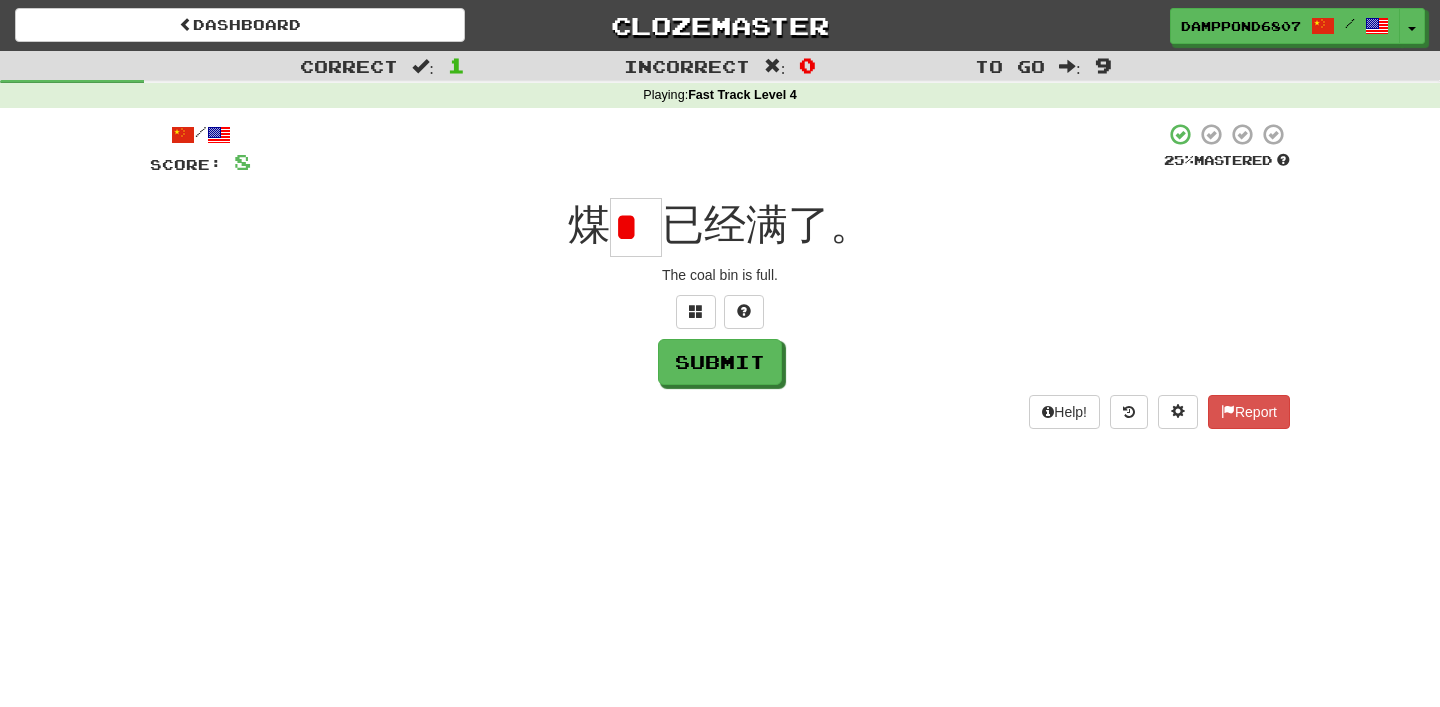 scroll, scrollTop: 0, scrollLeft: 0, axis: both 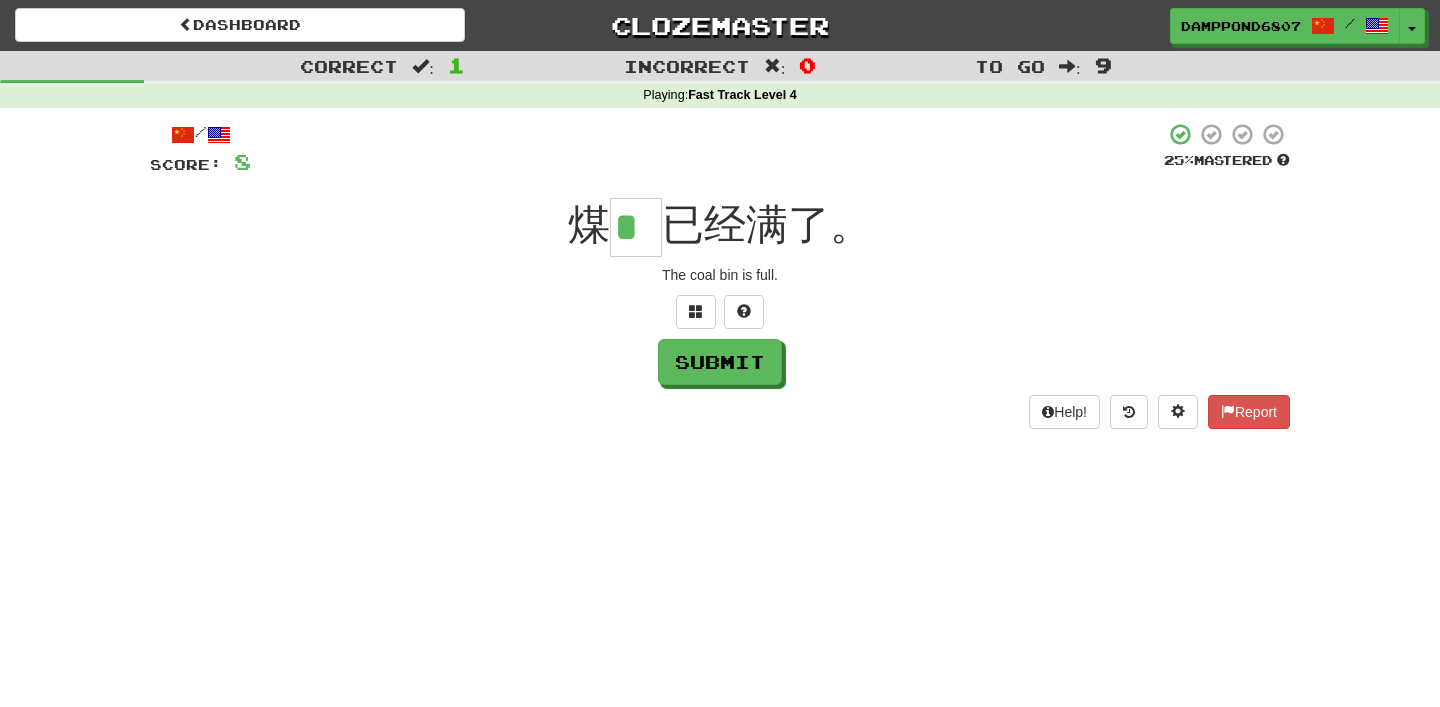 type on "*" 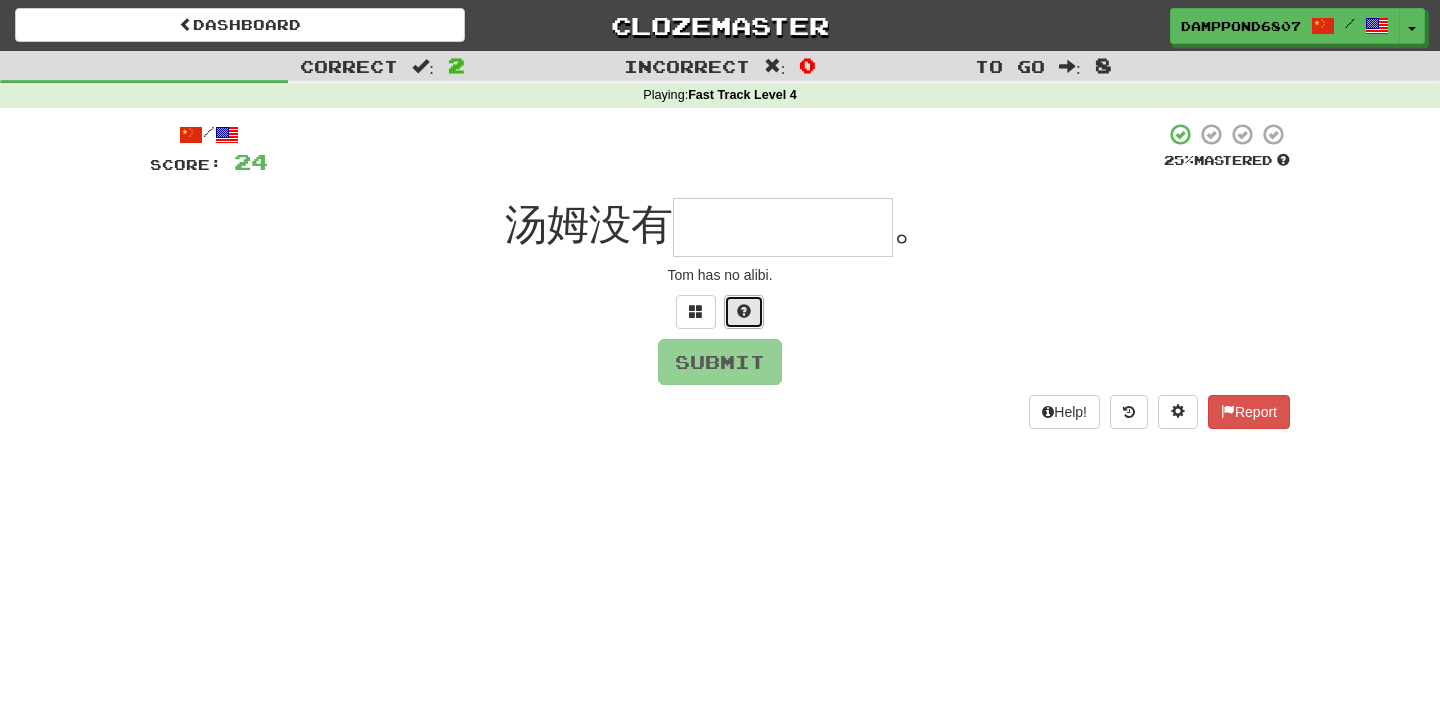click at bounding box center (744, 312) 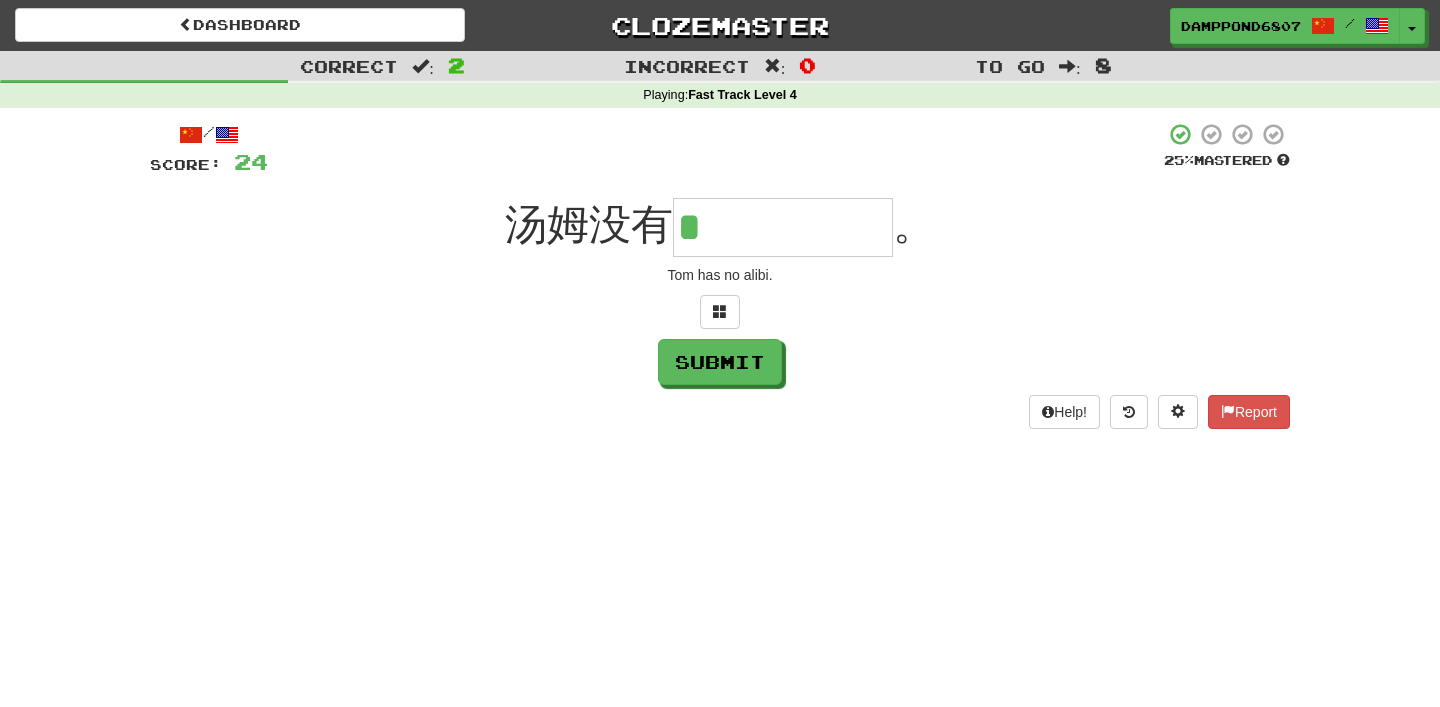 type on "*****" 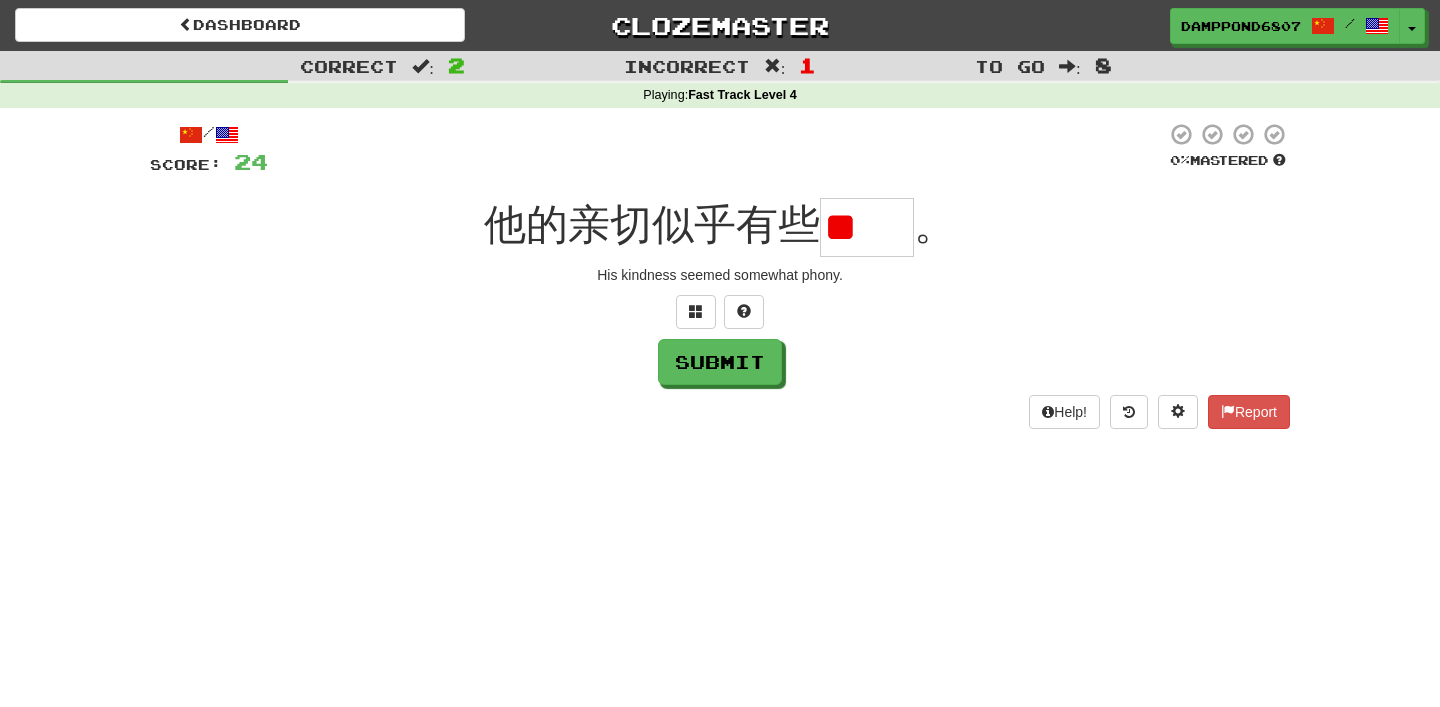 scroll, scrollTop: 0, scrollLeft: 0, axis: both 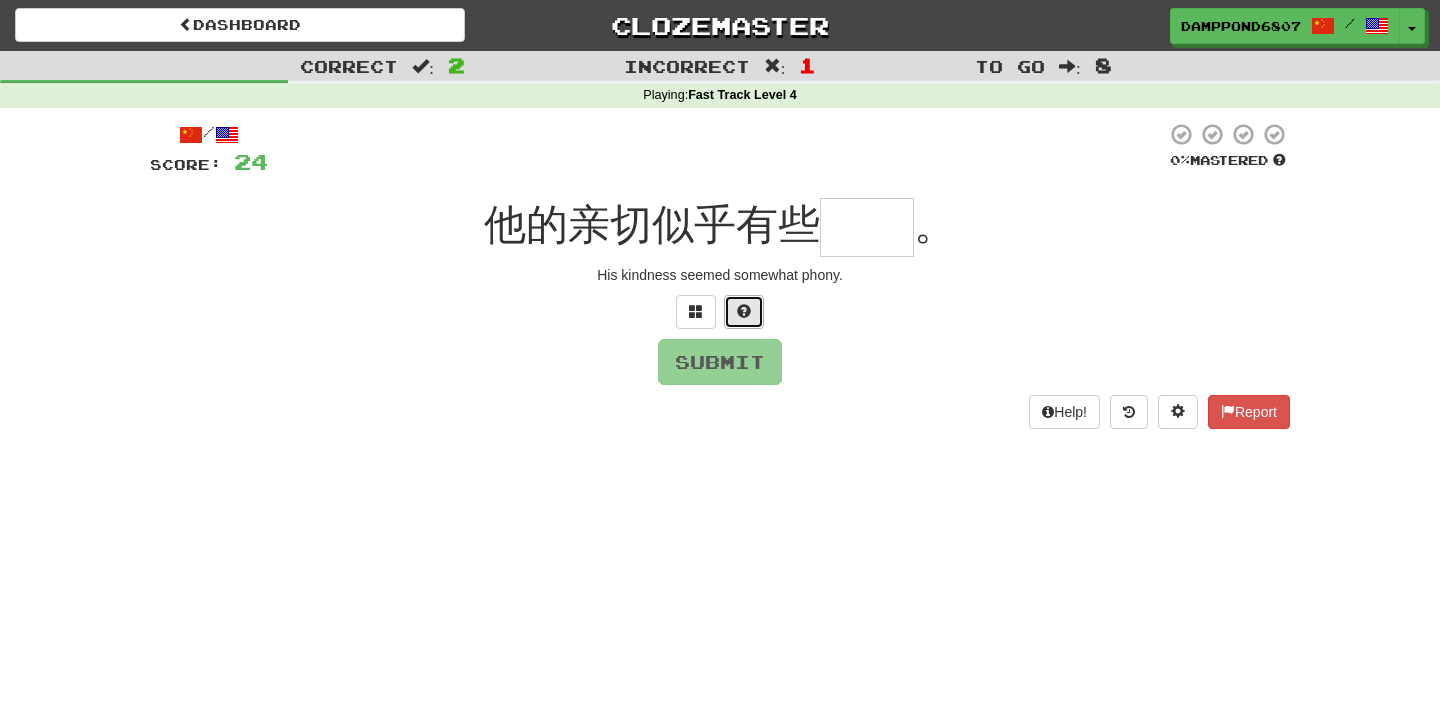 click at bounding box center [744, 312] 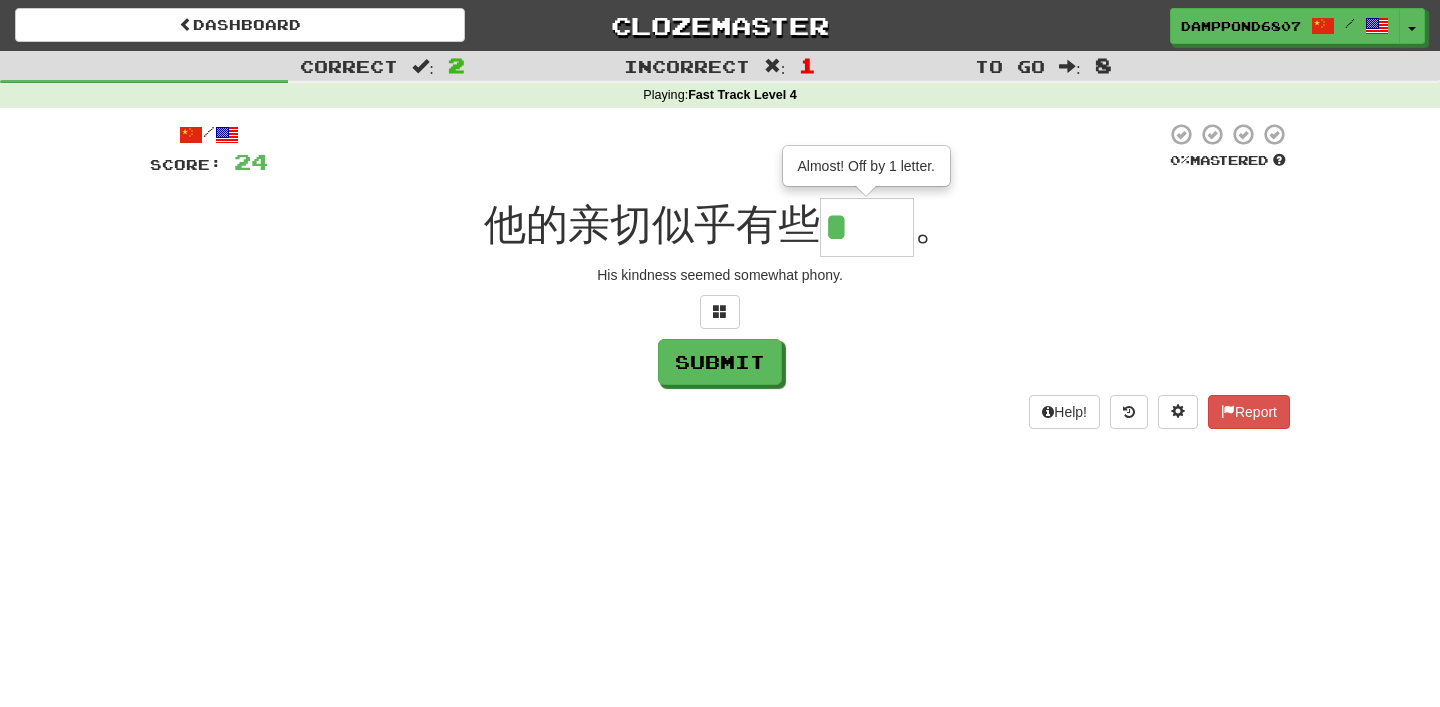 type on "**" 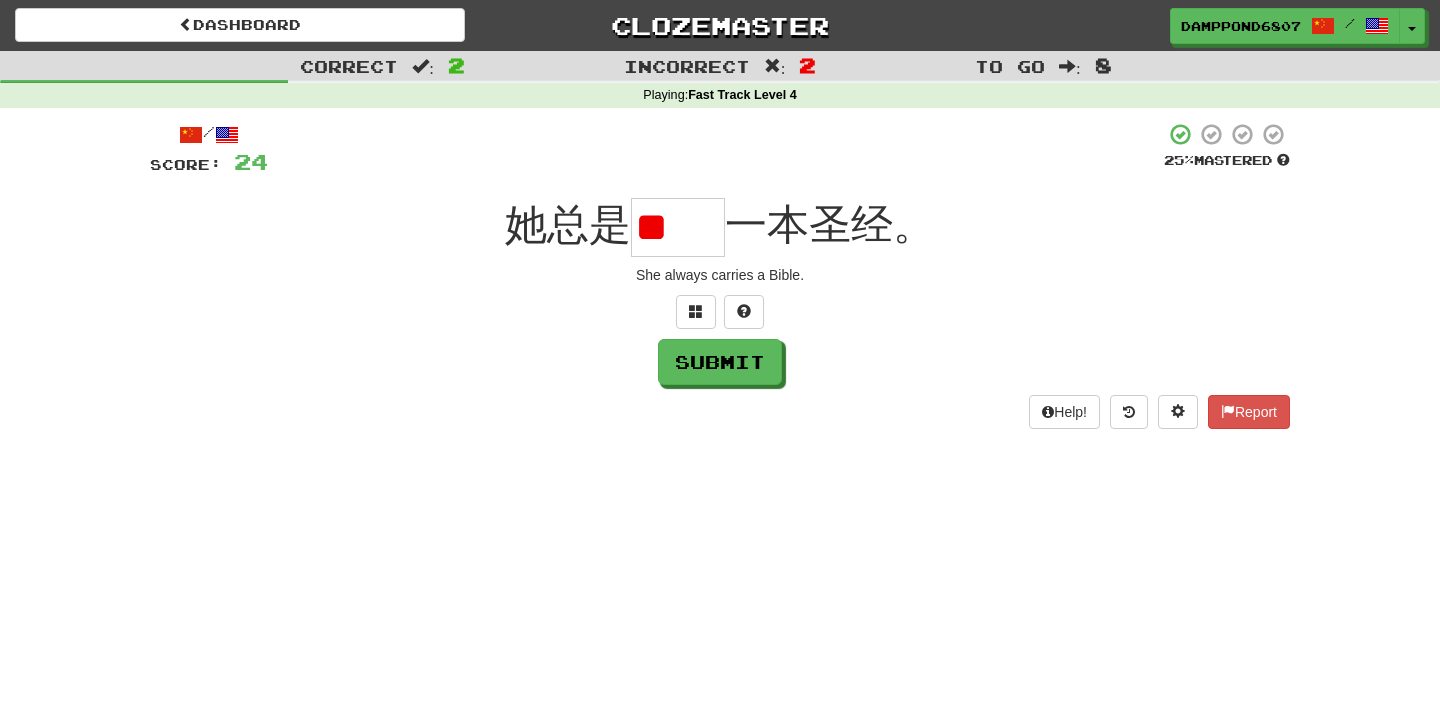 scroll, scrollTop: 0, scrollLeft: 0, axis: both 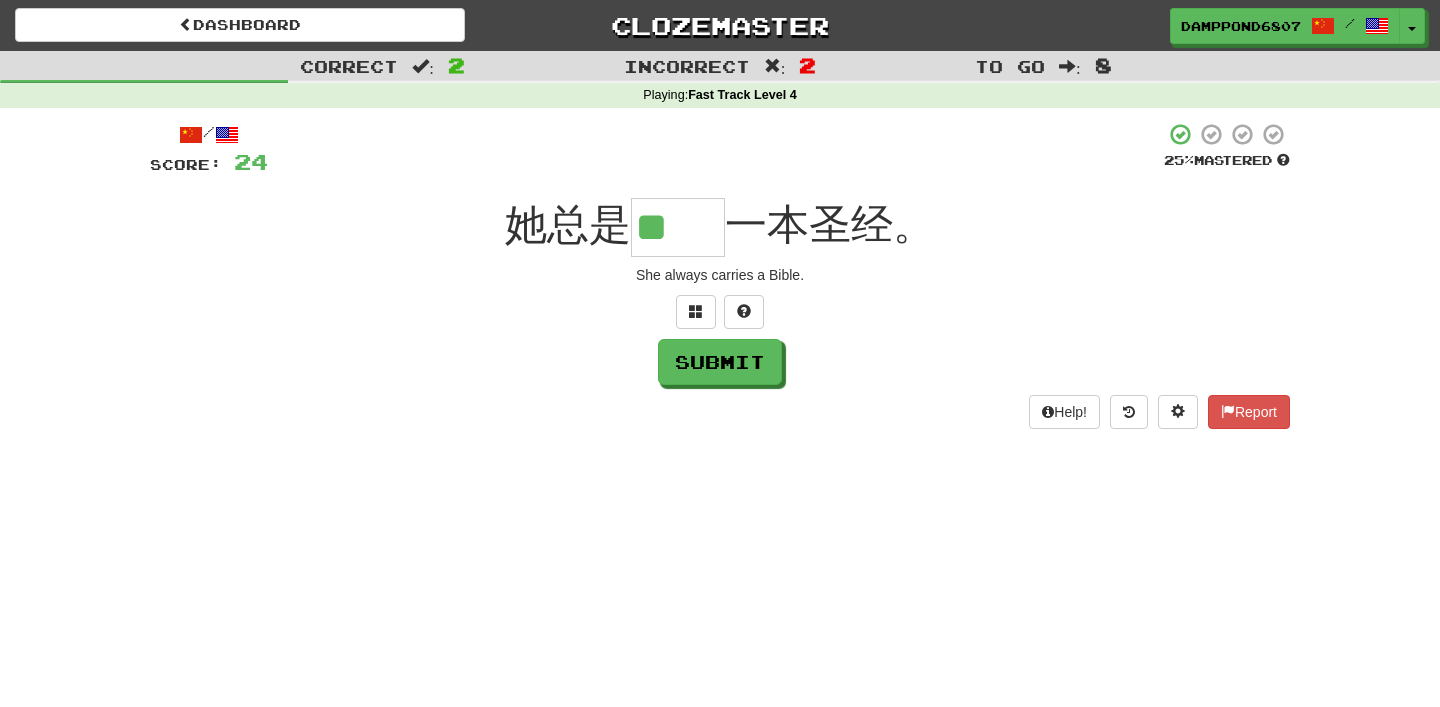 type on "**" 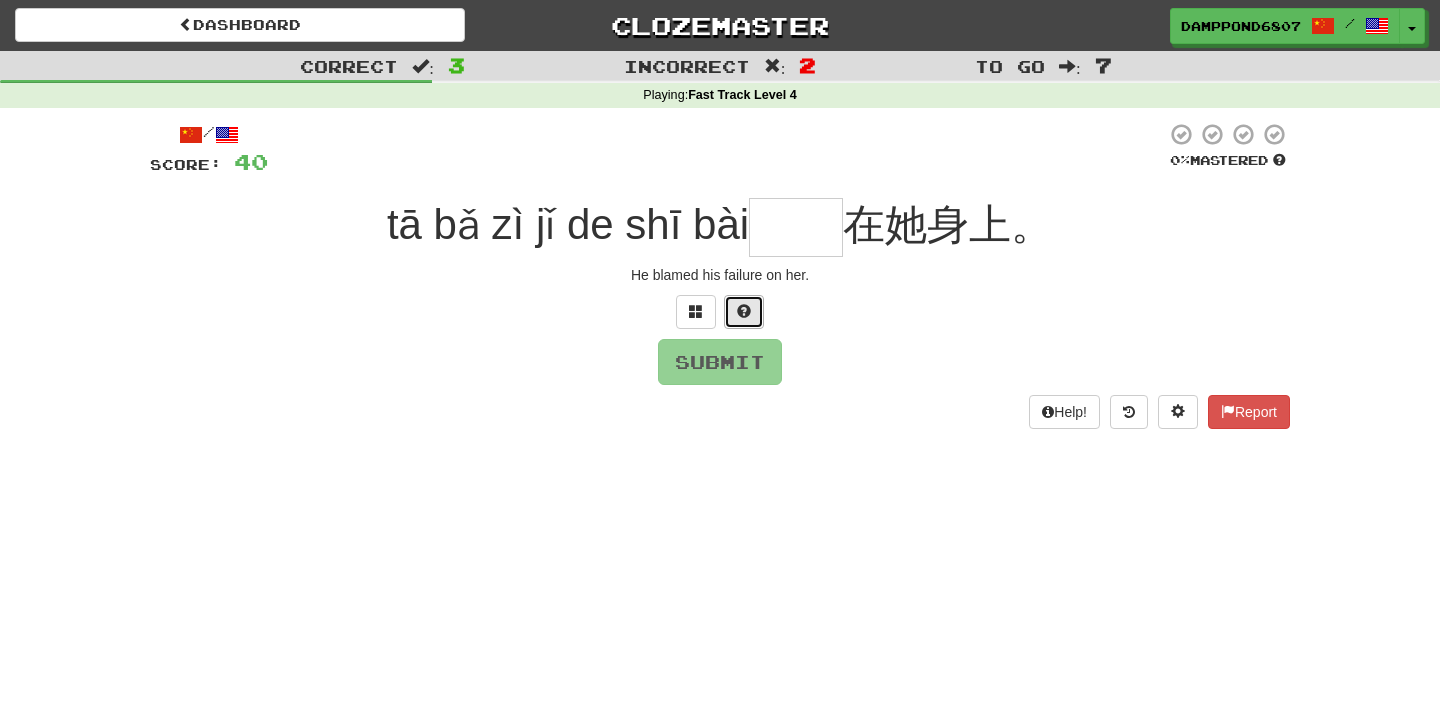 click at bounding box center [744, 312] 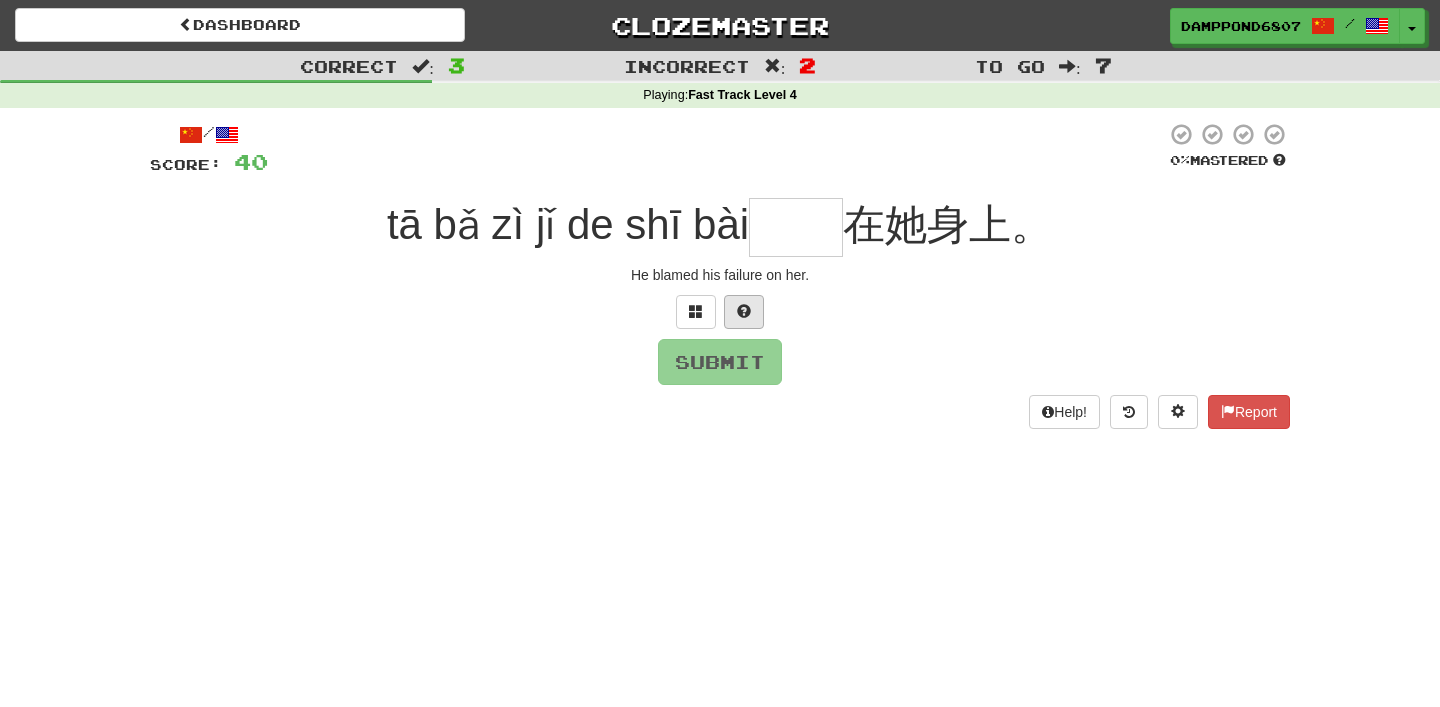 type on "*" 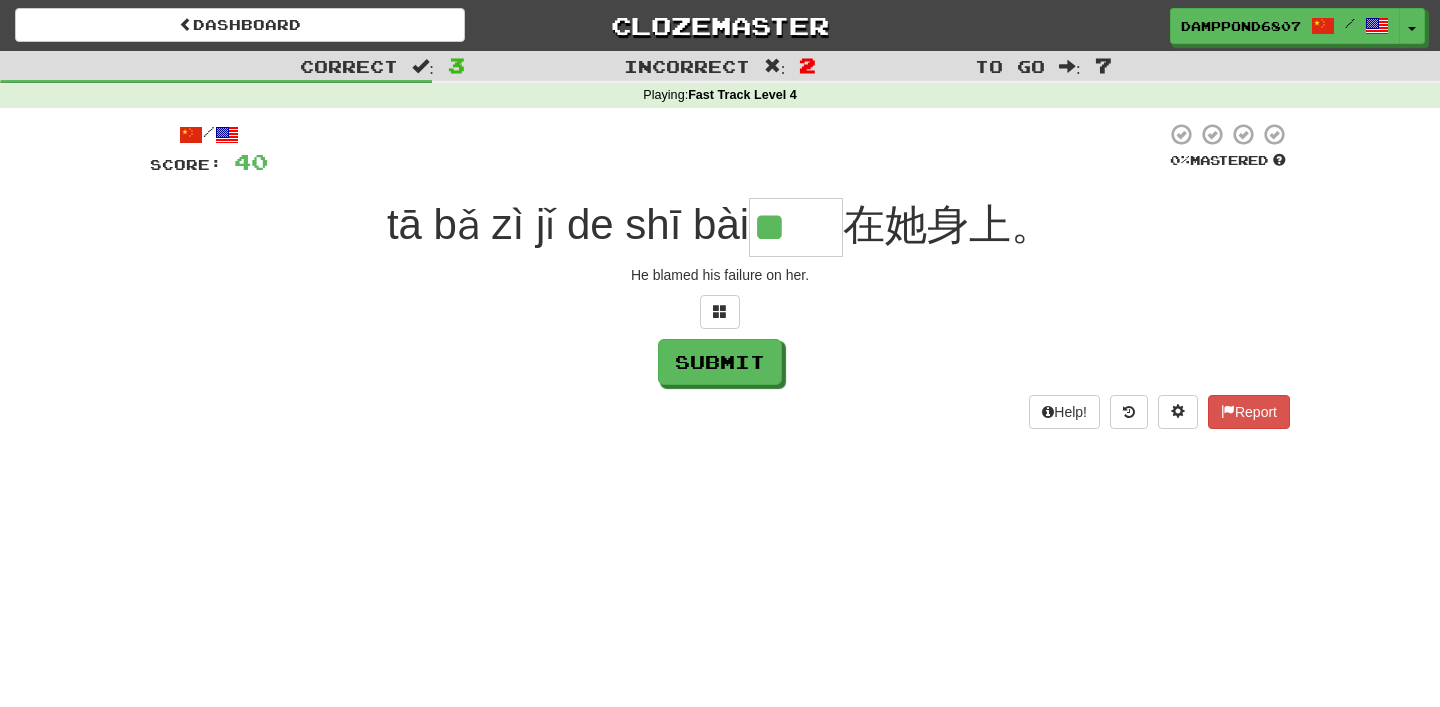 scroll, scrollTop: 0, scrollLeft: 0, axis: both 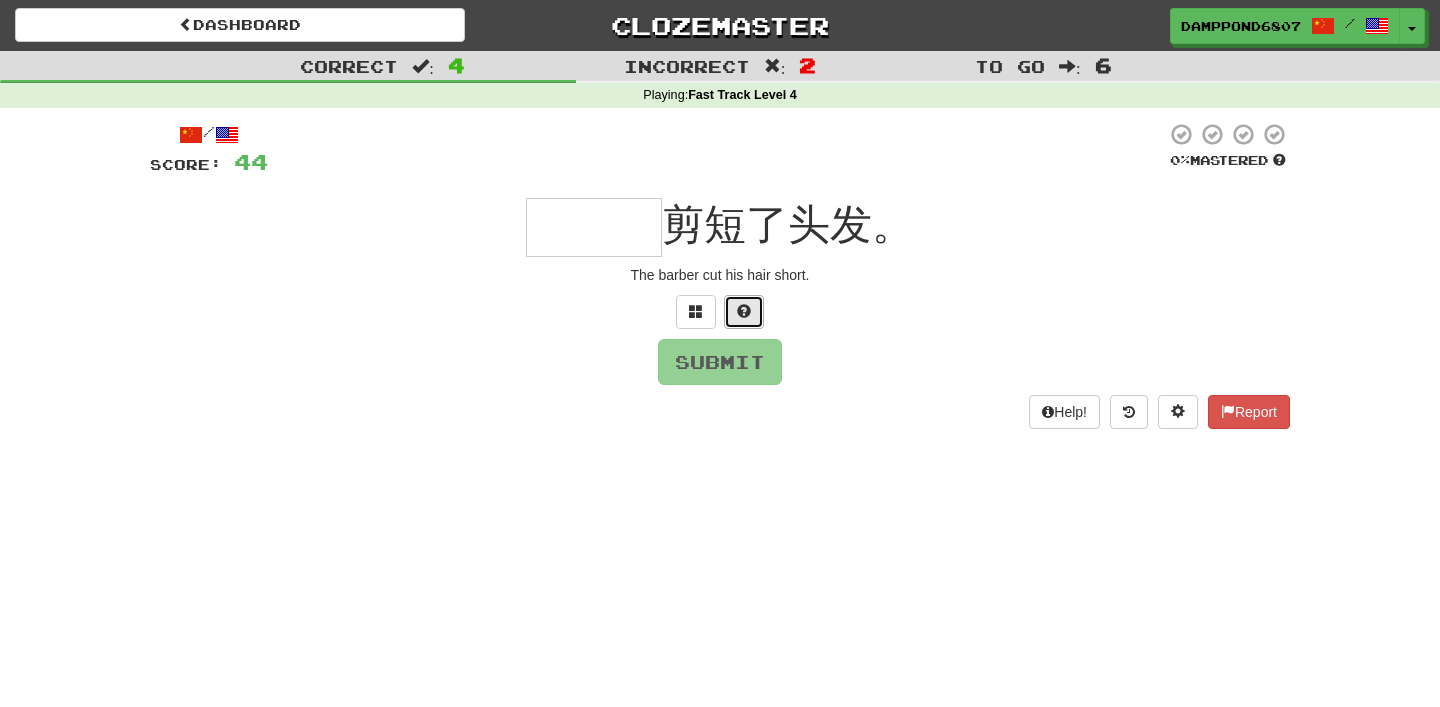 click at bounding box center [744, 311] 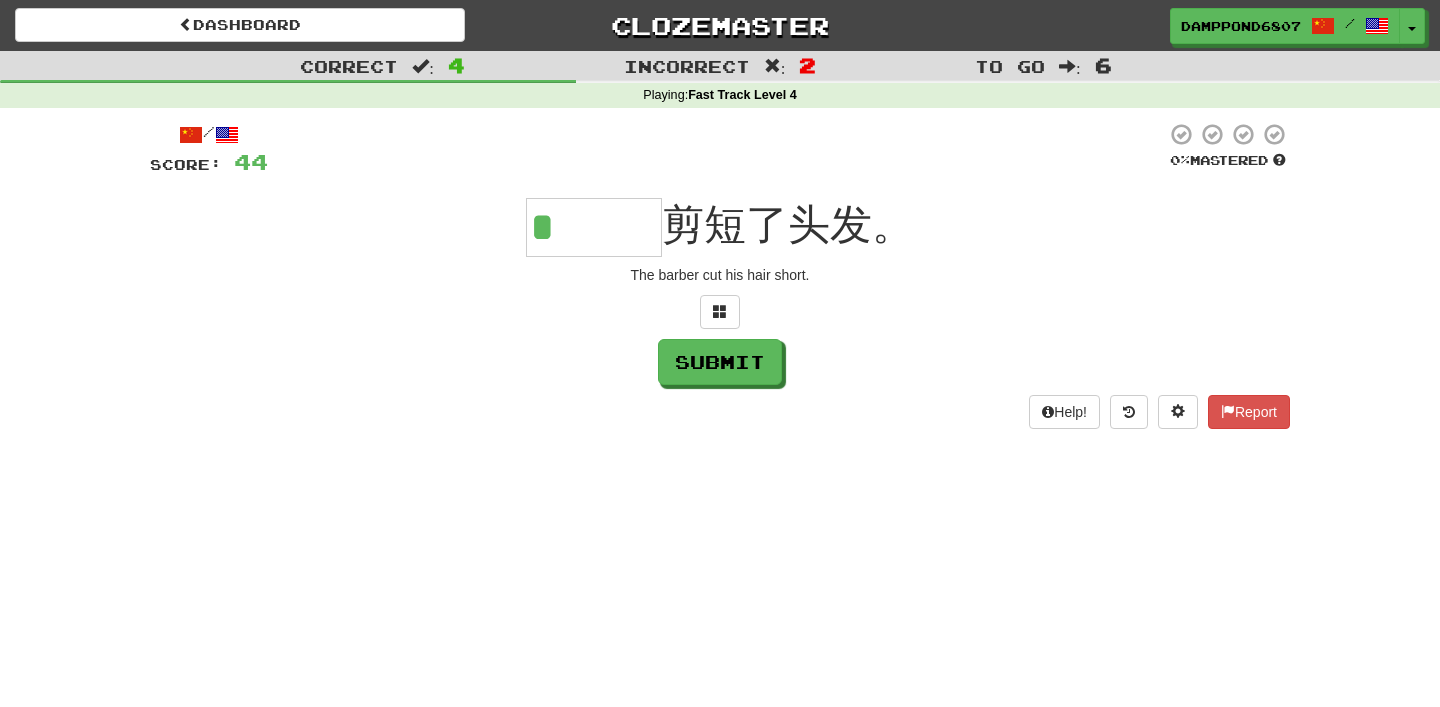 type on "***" 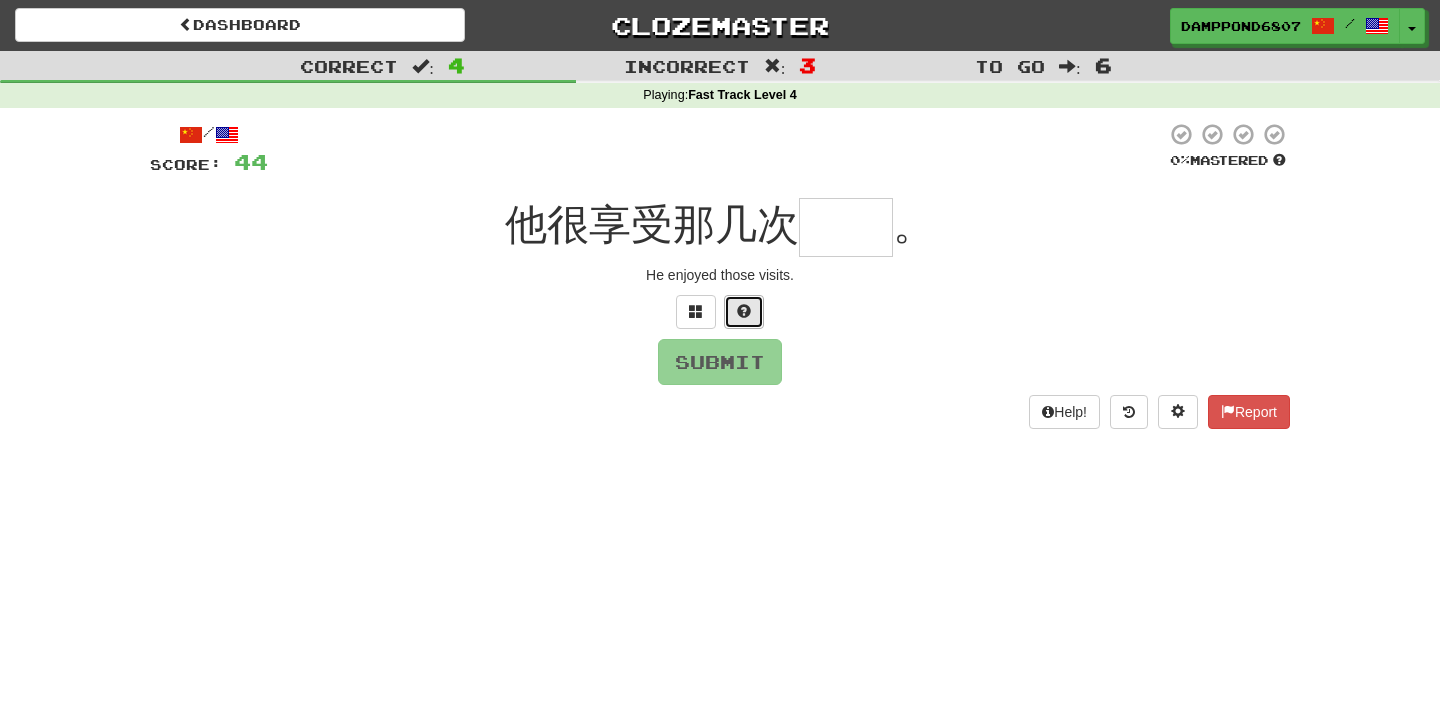 click at bounding box center (744, 312) 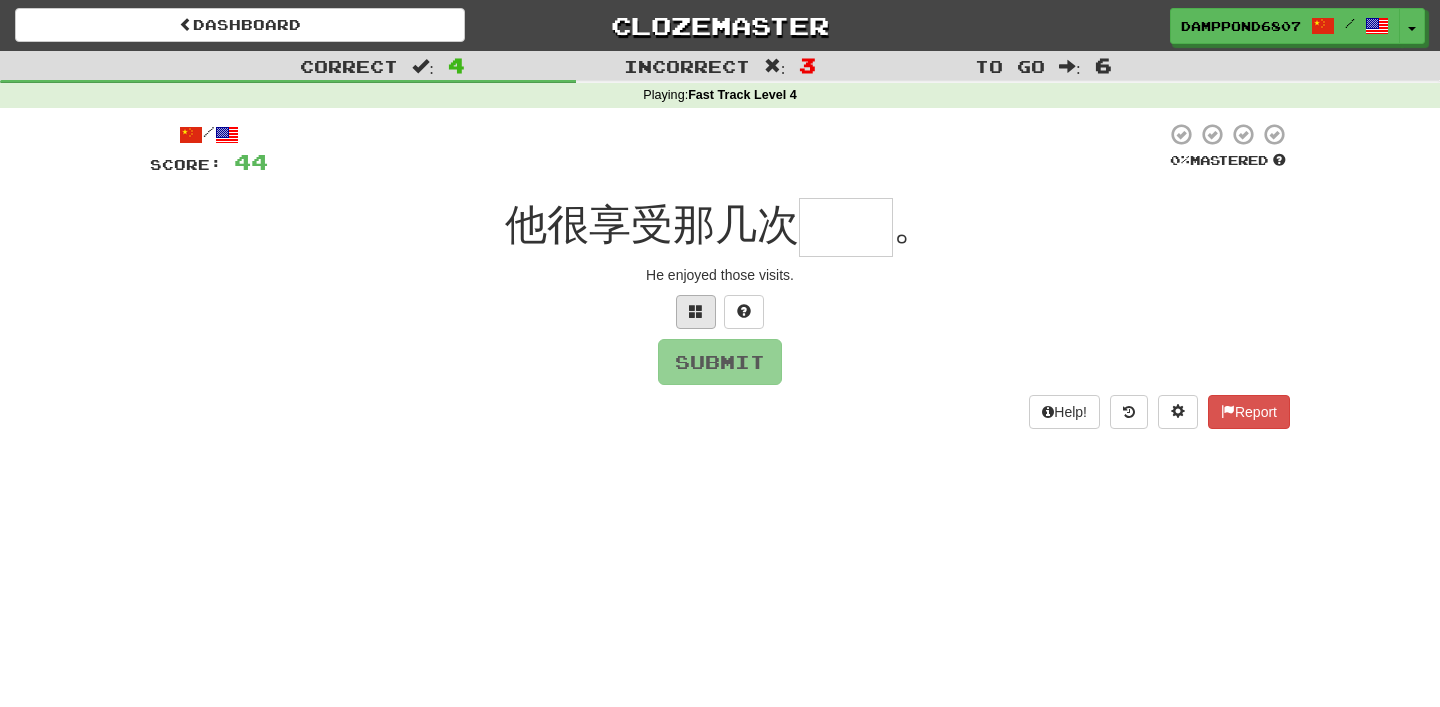 type on "*" 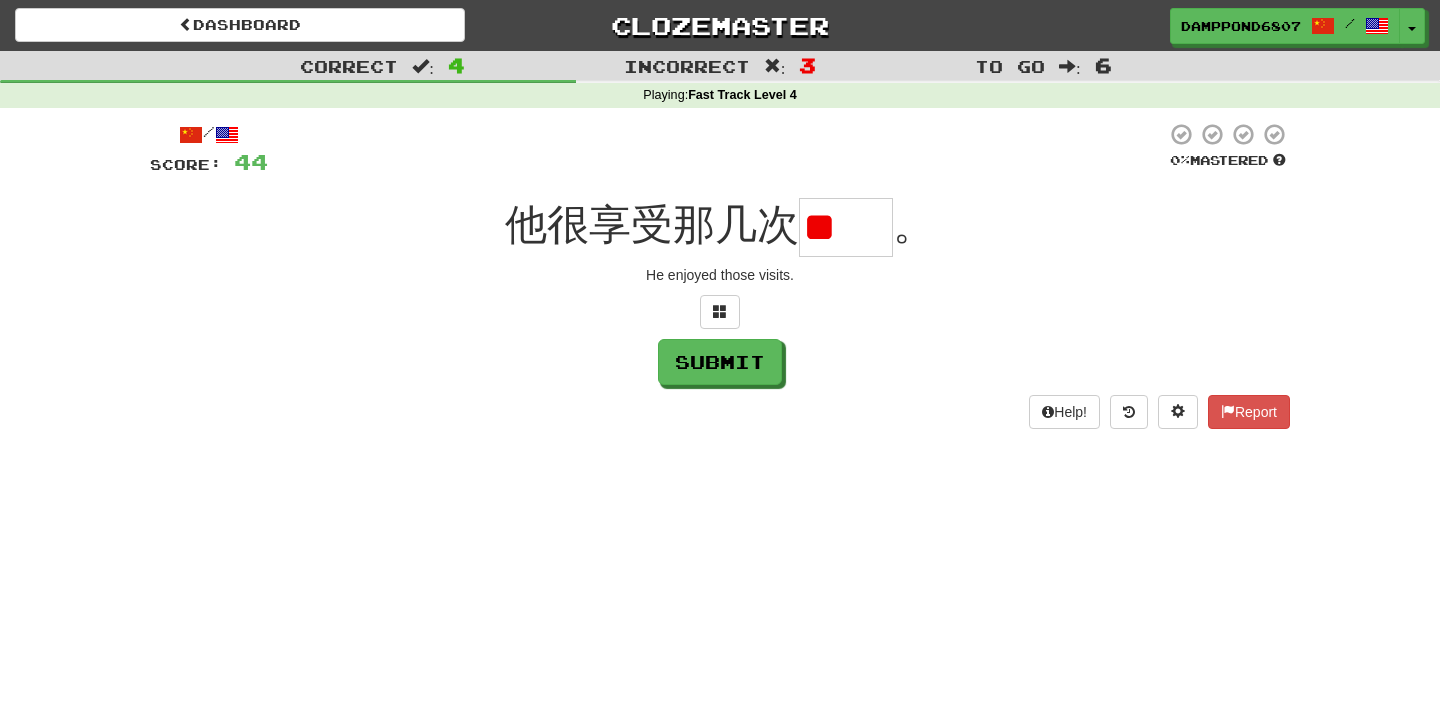 scroll, scrollTop: 0, scrollLeft: 0, axis: both 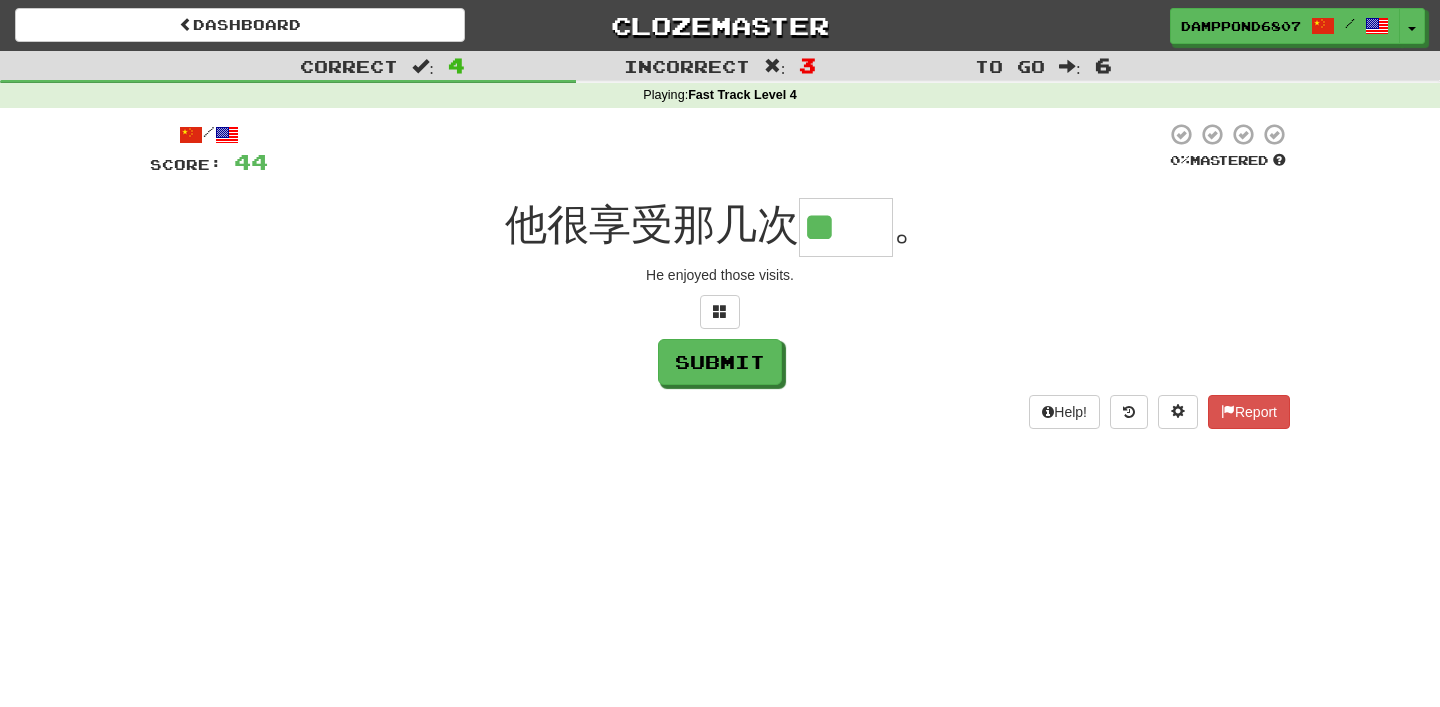 type on "**" 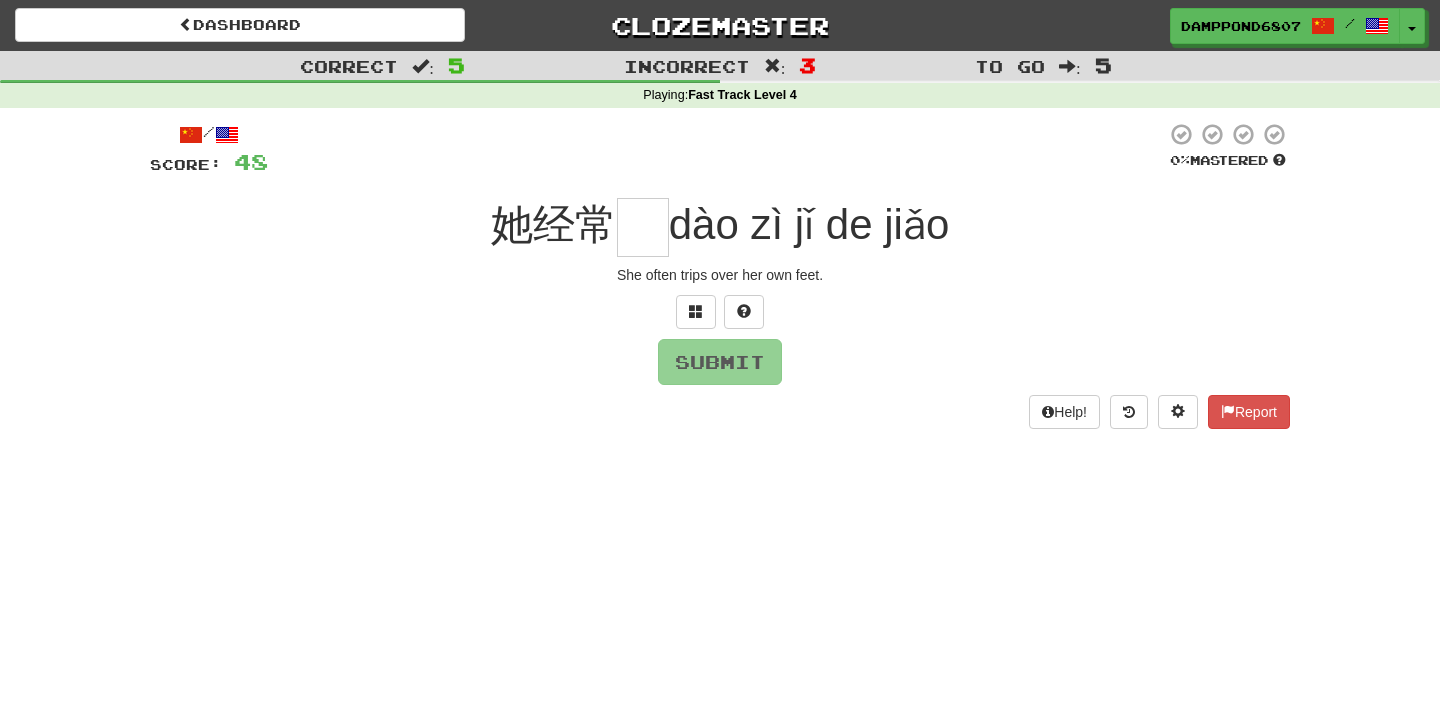 click on "Dashboard
Clozemaster
/
Toggle Dropdown
Dashboard
Leaderboard
Activity Feed
Notifications
Profile
Discussions
English
/
Tiếng Việt
Streak:
0
Review:
10
Points Today: 0
فارسی
/
English
Streak:
0
Review:
0
Points Today: 0
中文
/
English
Streak:
73
Review:
70
Daily Goal:  0 /100
Languages
Account
Logout
/
Toggle Dropdown
Dashboard
Leaderboard
Activity Feed
Notifications
Profile
Discussions
English
/
Tiếng Việt
Streak:
0
Review:
10
Points Today: 0
فارسی
/
English
Streak:
0
Review:
0" at bounding box center (720, 353) 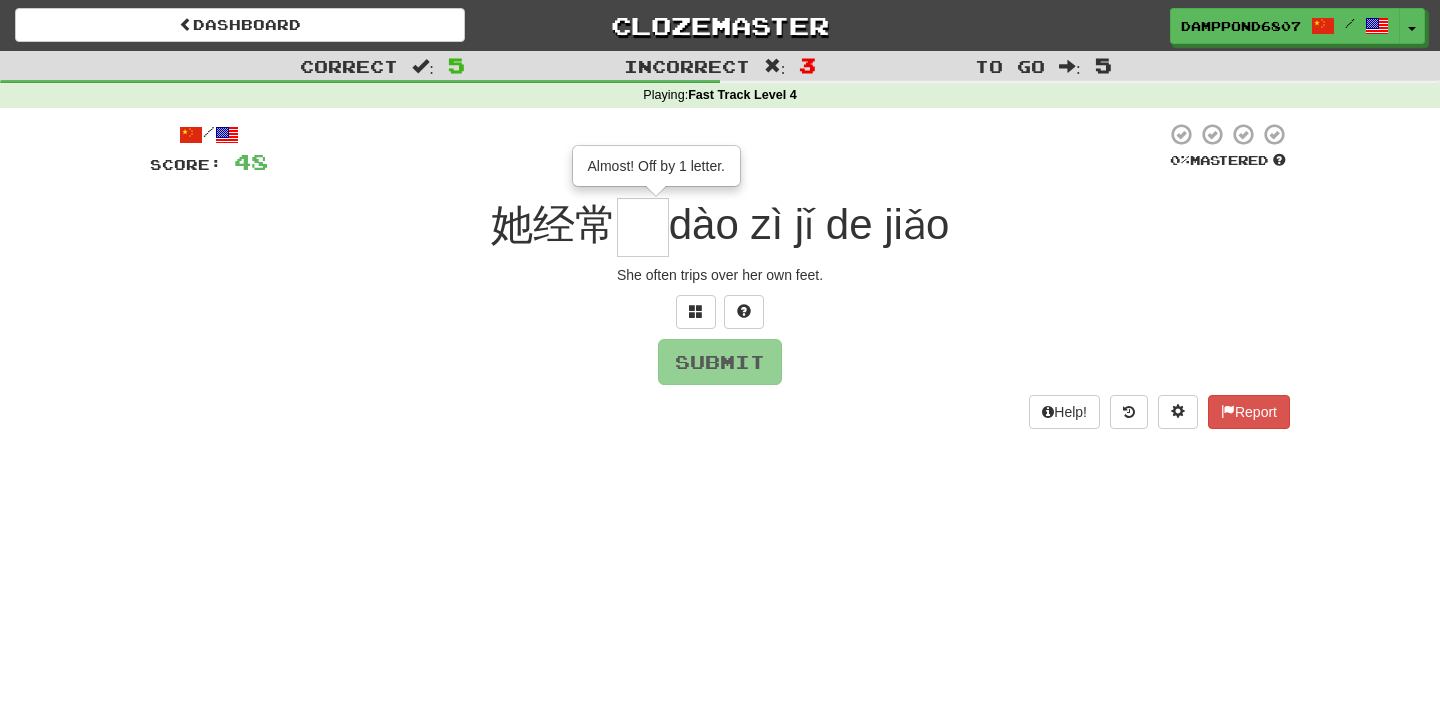 type on "*" 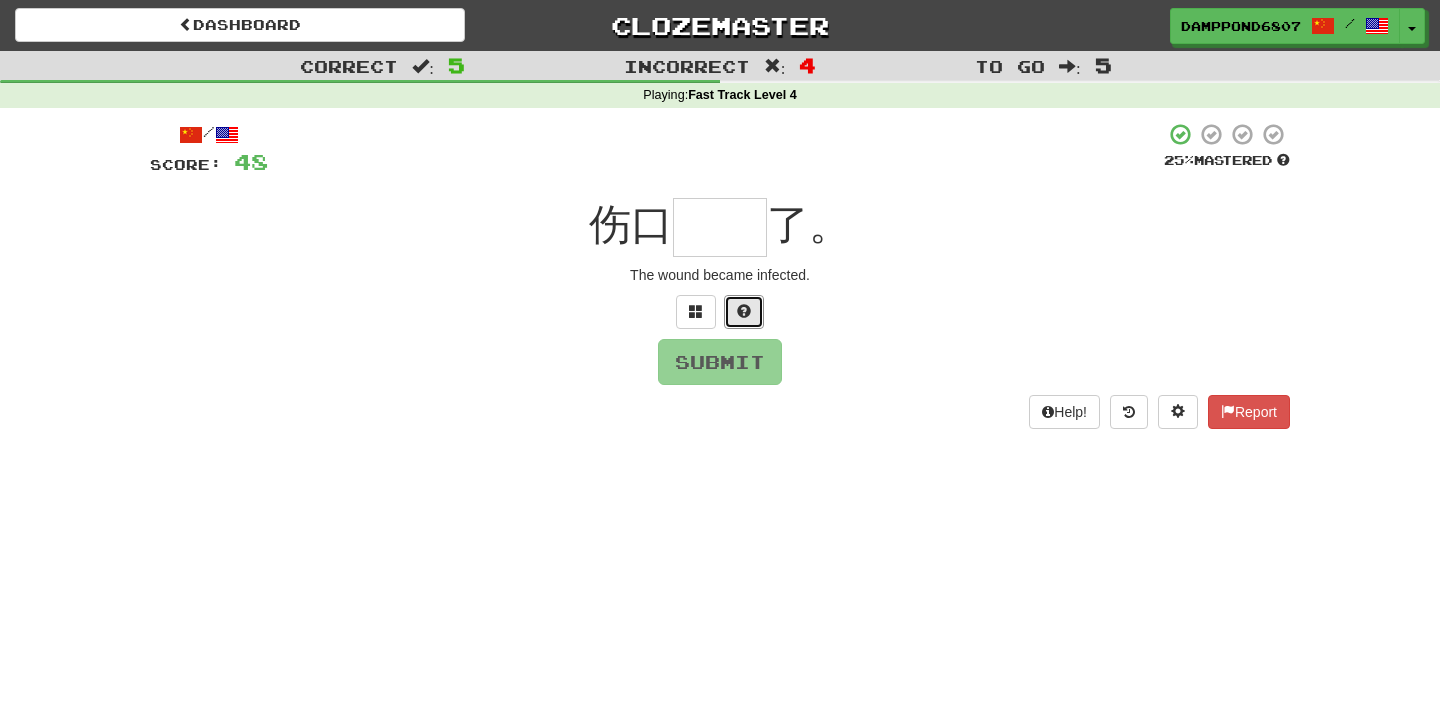 click at bounding box center (744, 312) 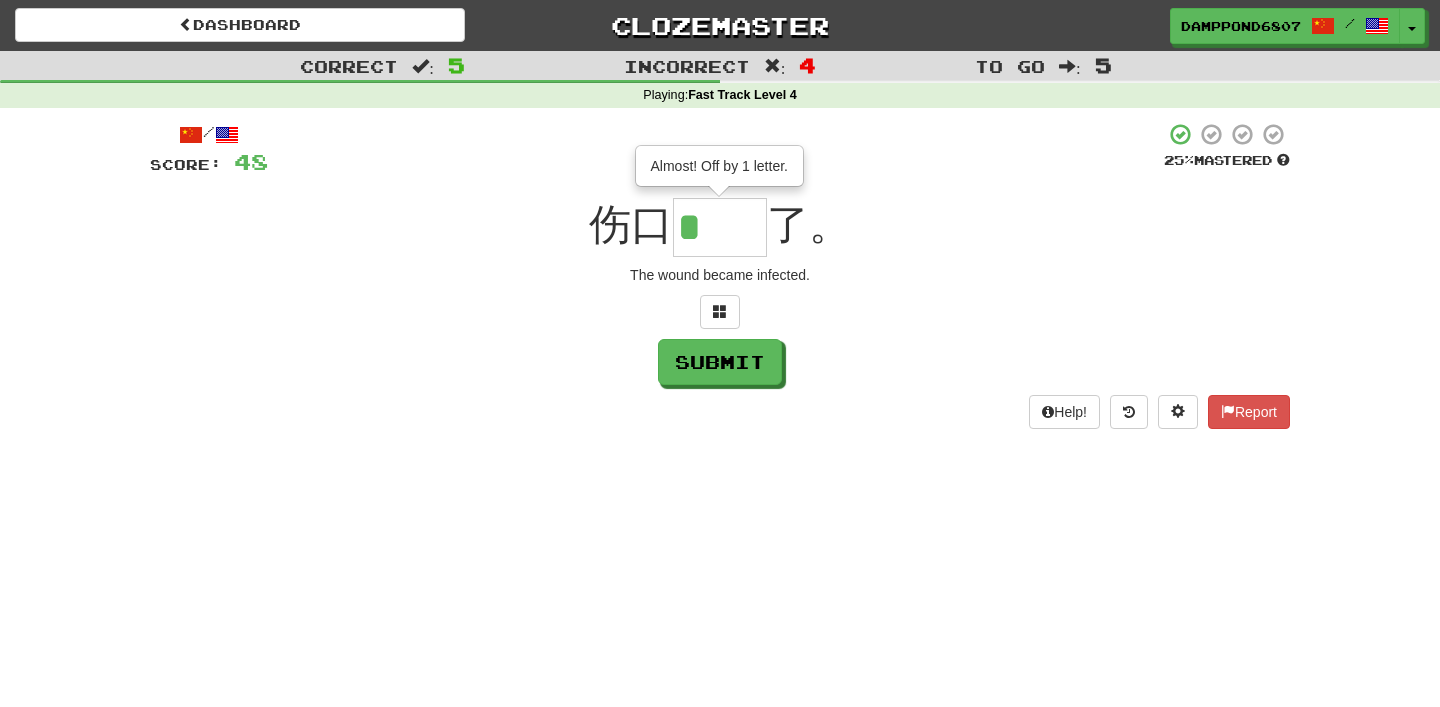 type on "**" 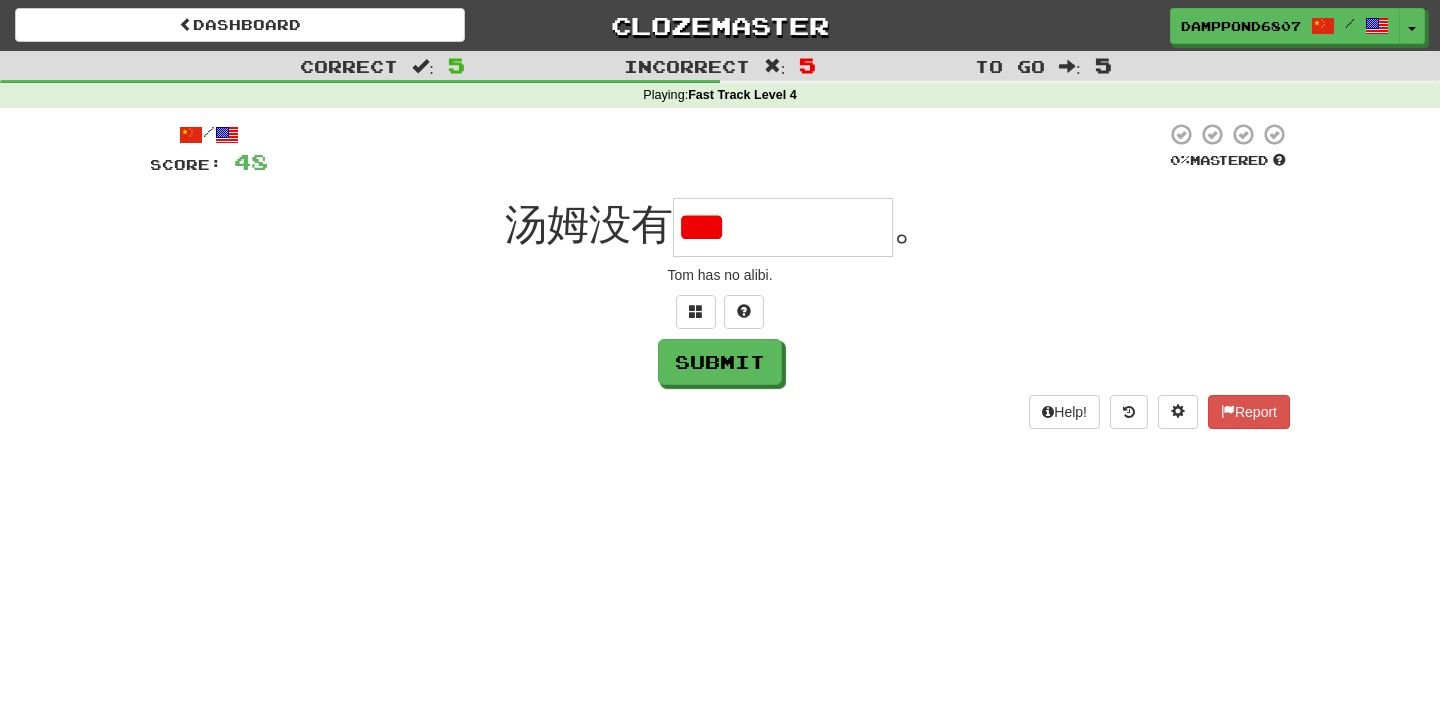 scroll, scrollTop: 0, scrollLeft: 0, axis: both 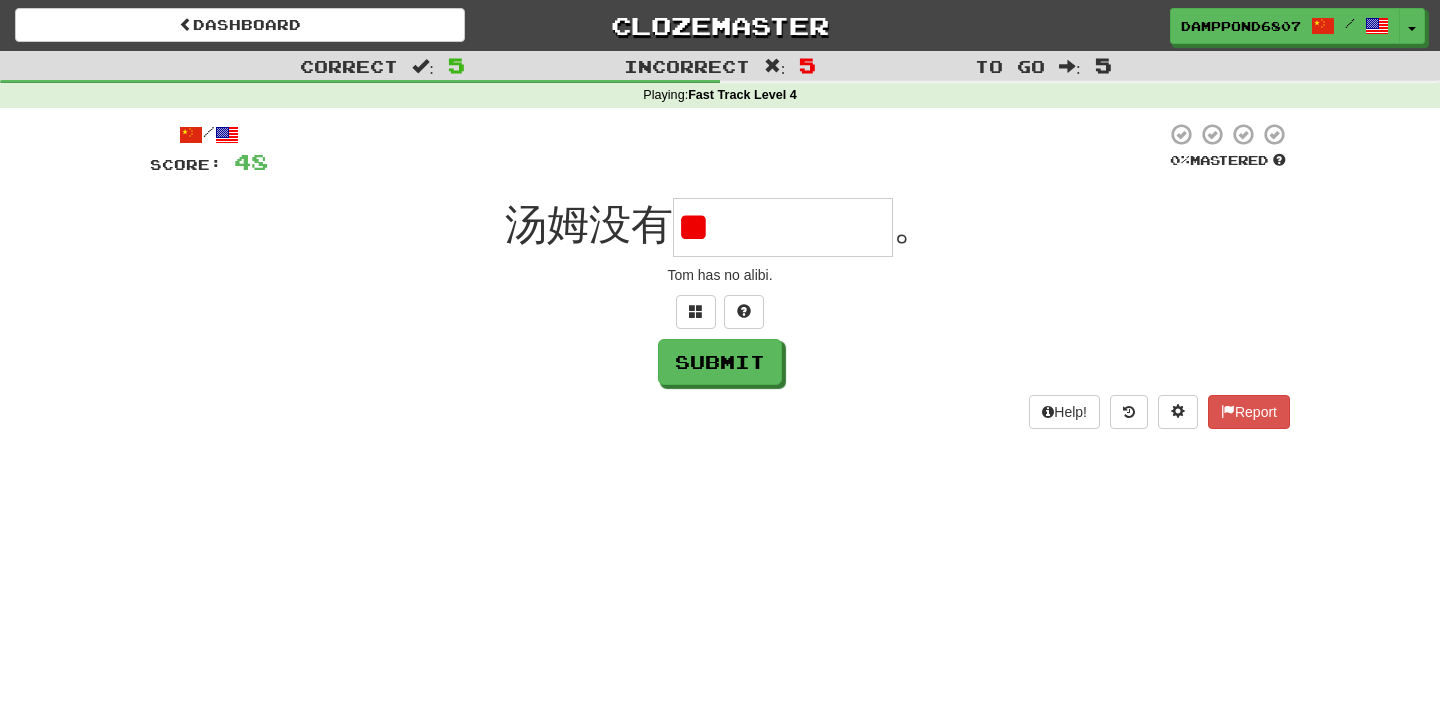 type on "*" 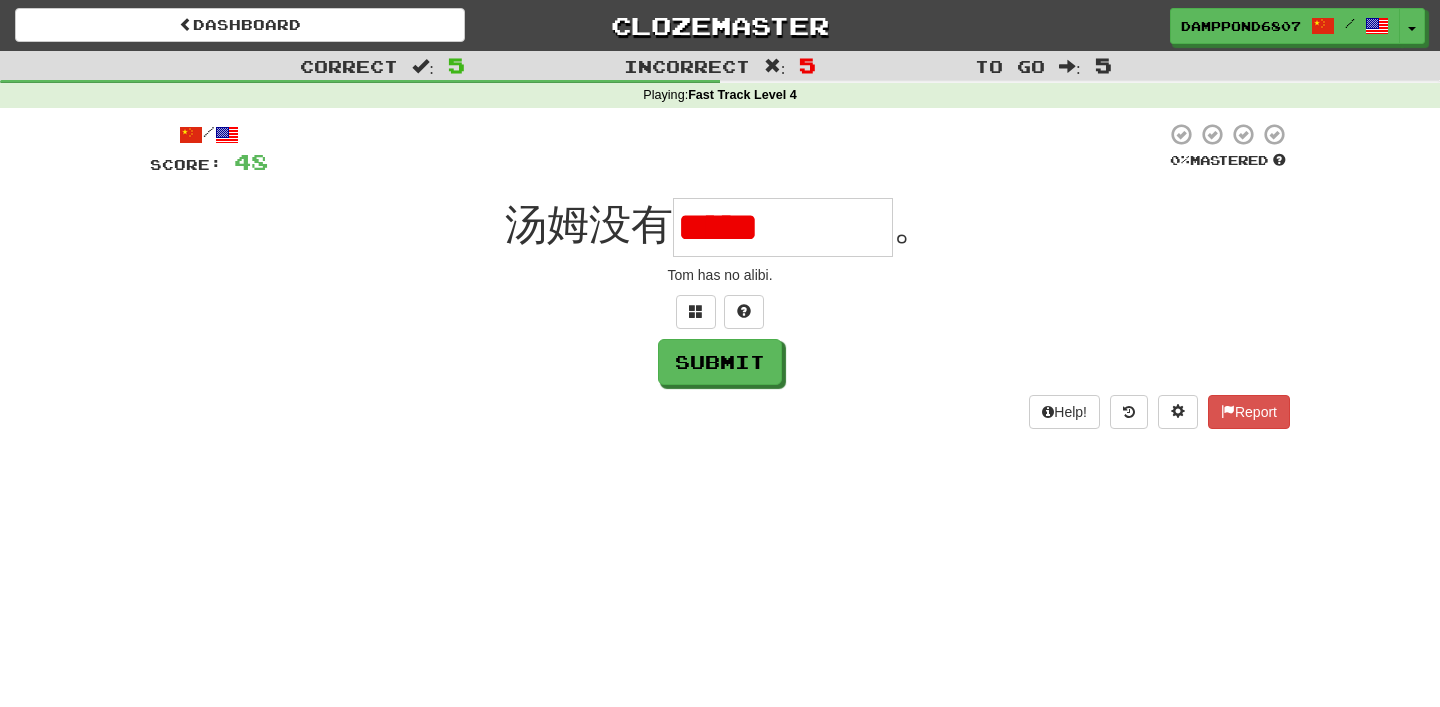 scroll, scrollTop: 0, scrollLeft: 0, axis: both 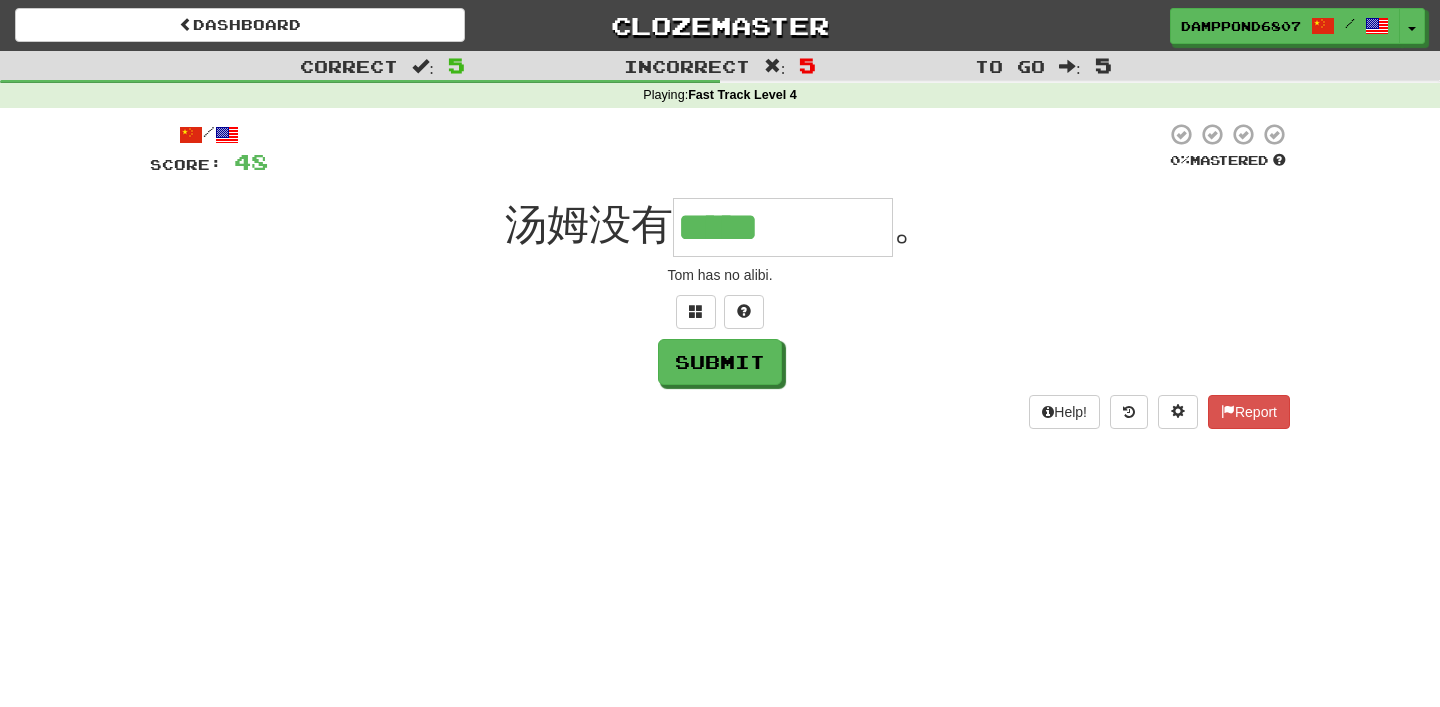 type on "*****" 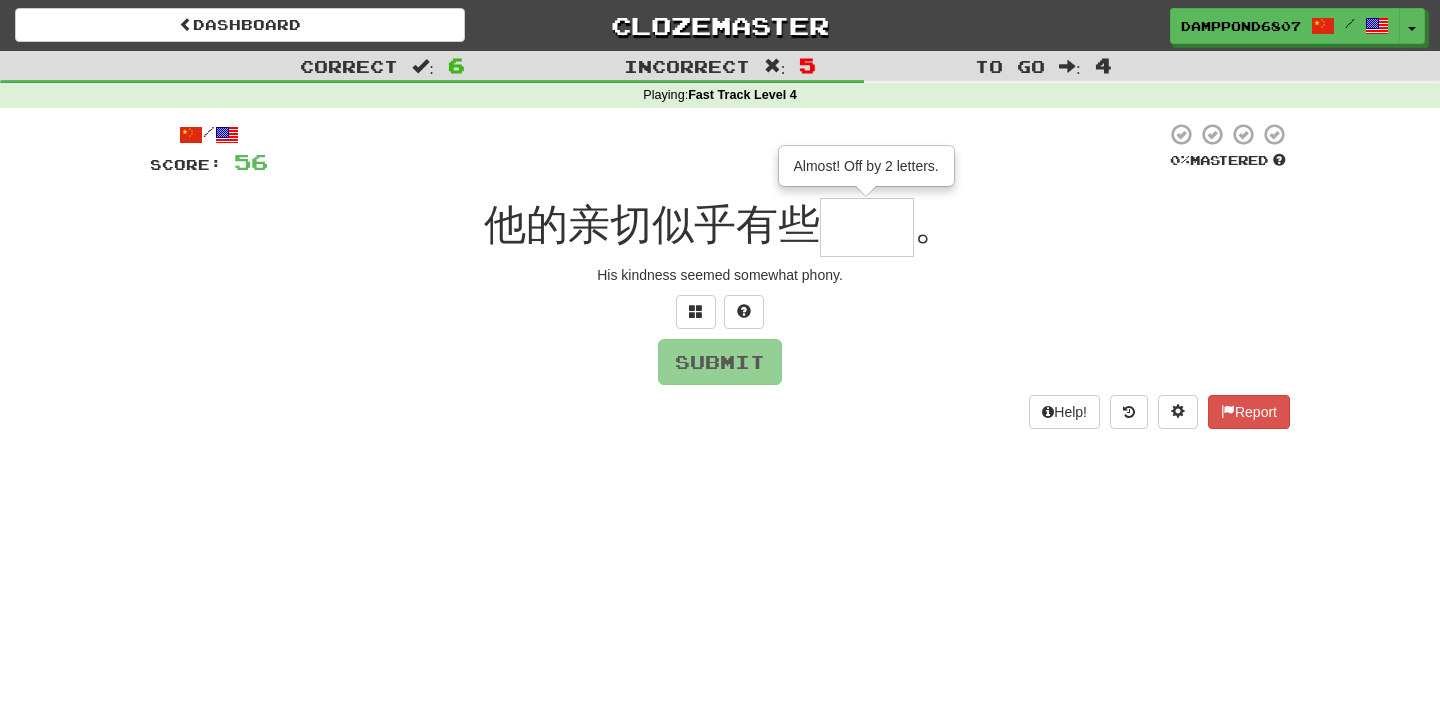 type on "**" 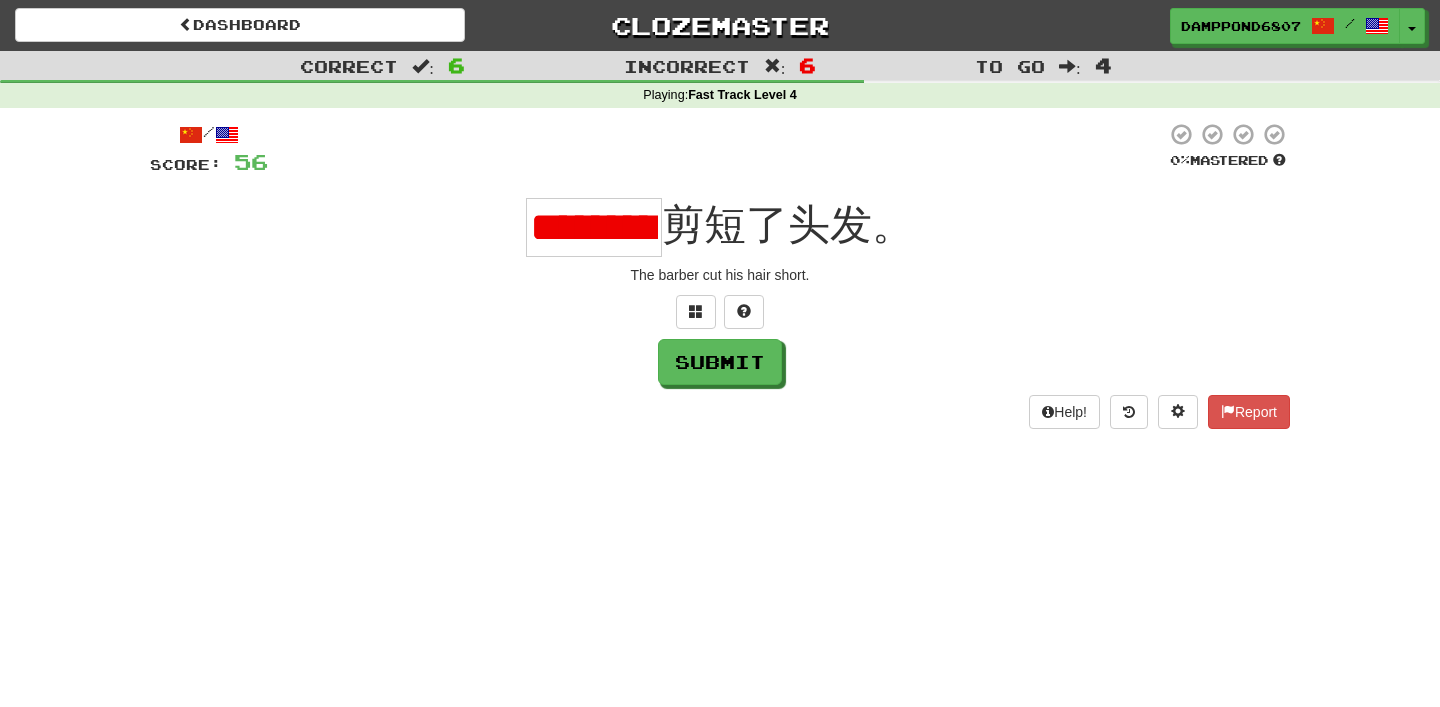 scroll, scrollTop: 0, scrollLeft: 0, axis: both 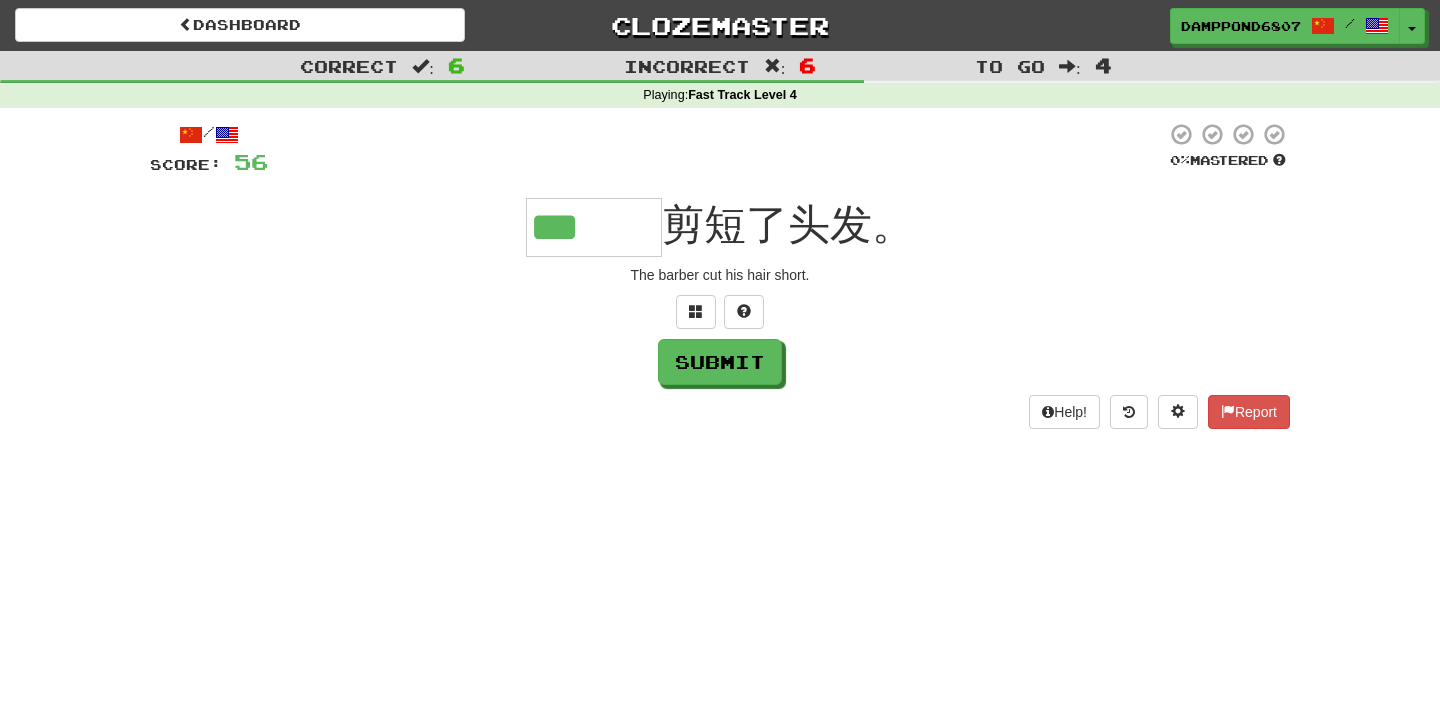 type on "***" 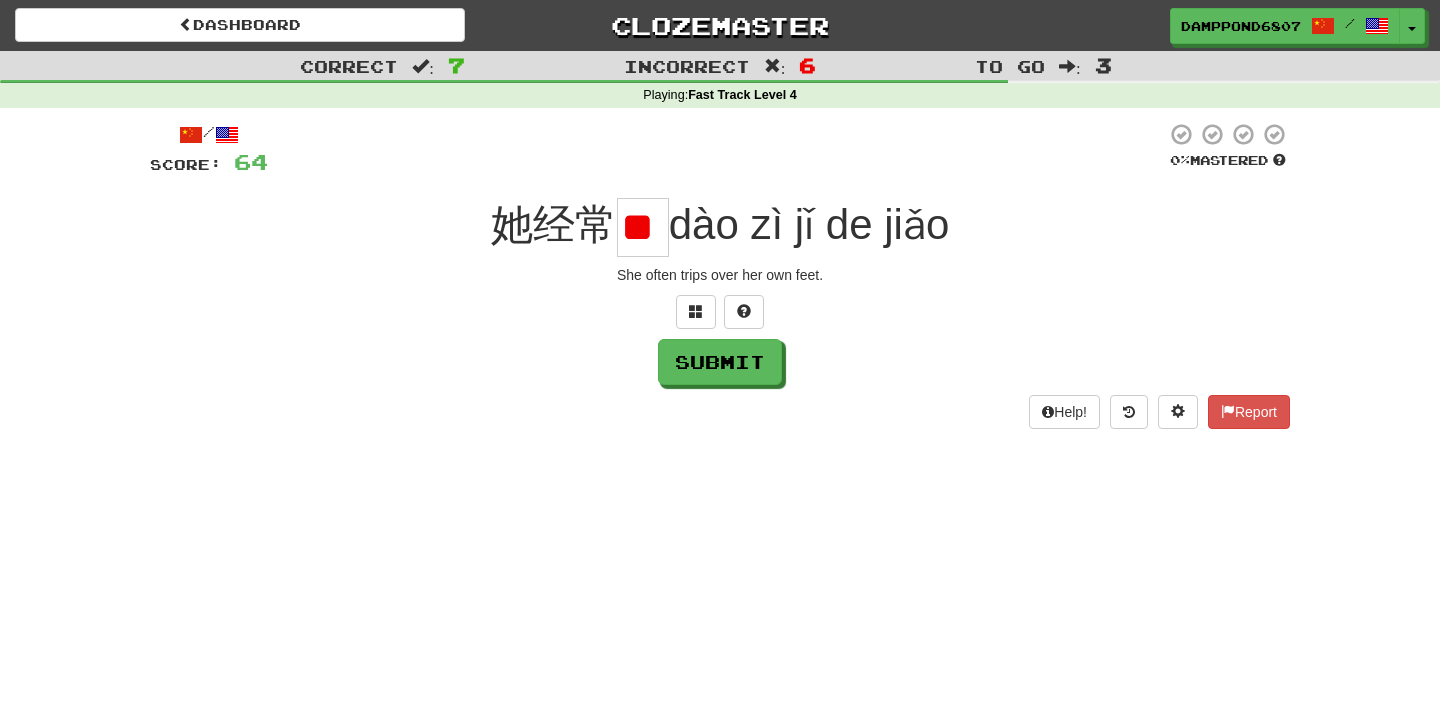 scroll, scrollTop: 0, scrollLeft: 3, axis: horizontal 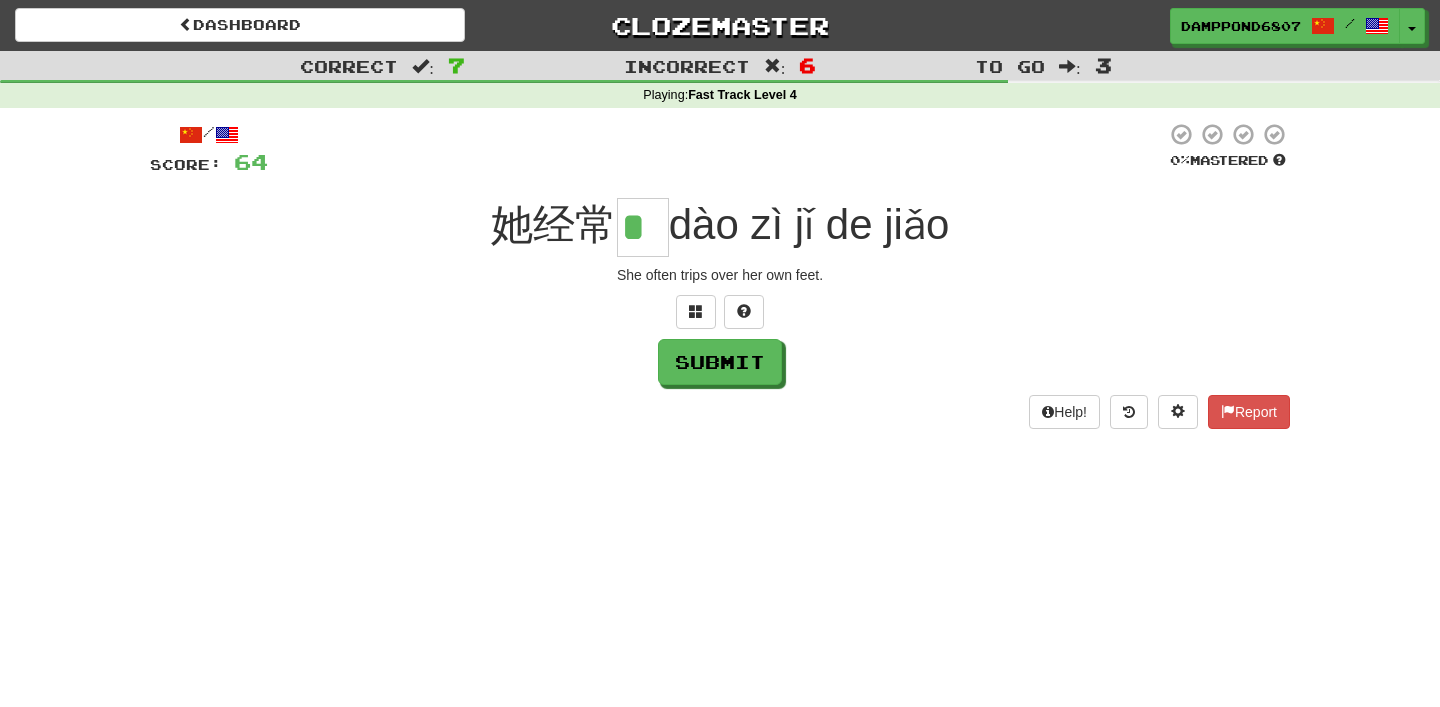 type on "*" 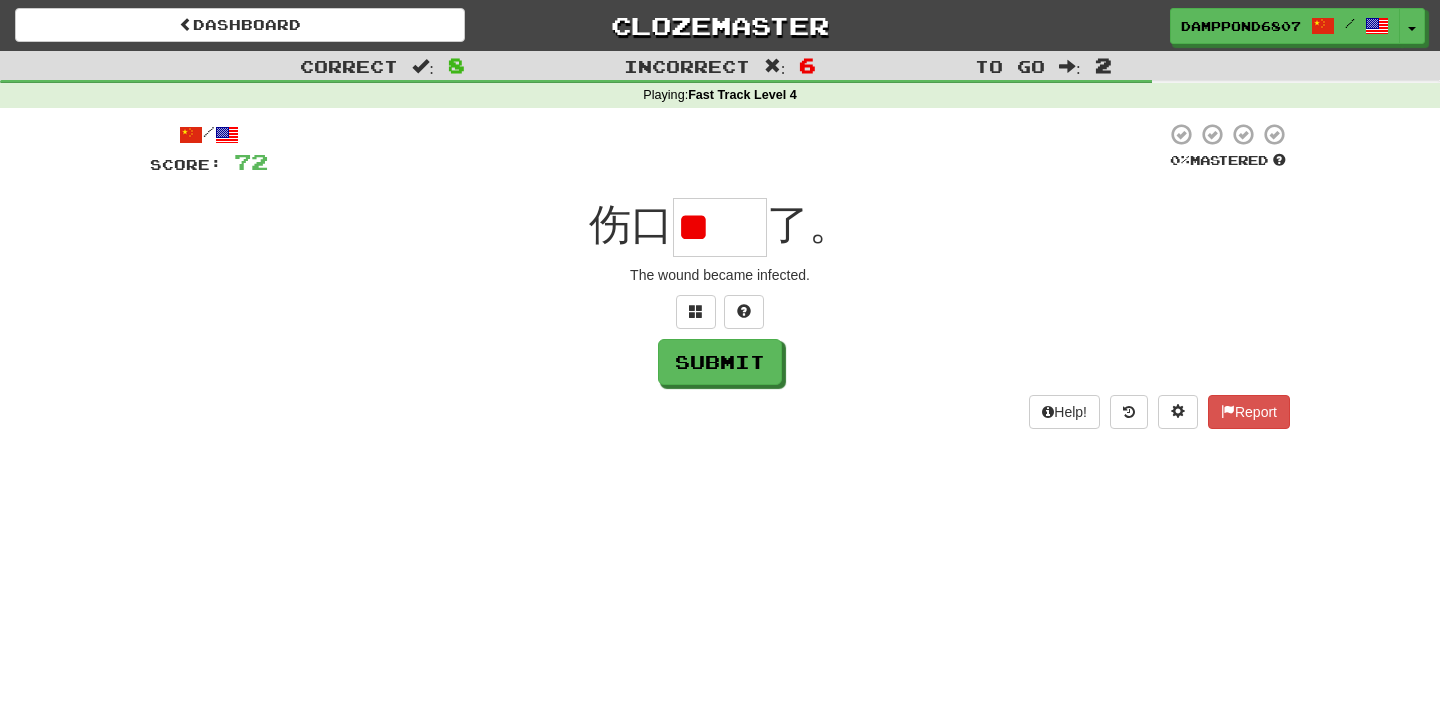 scroll, scrollTop: 0, scrollLeft: 0, axis: both 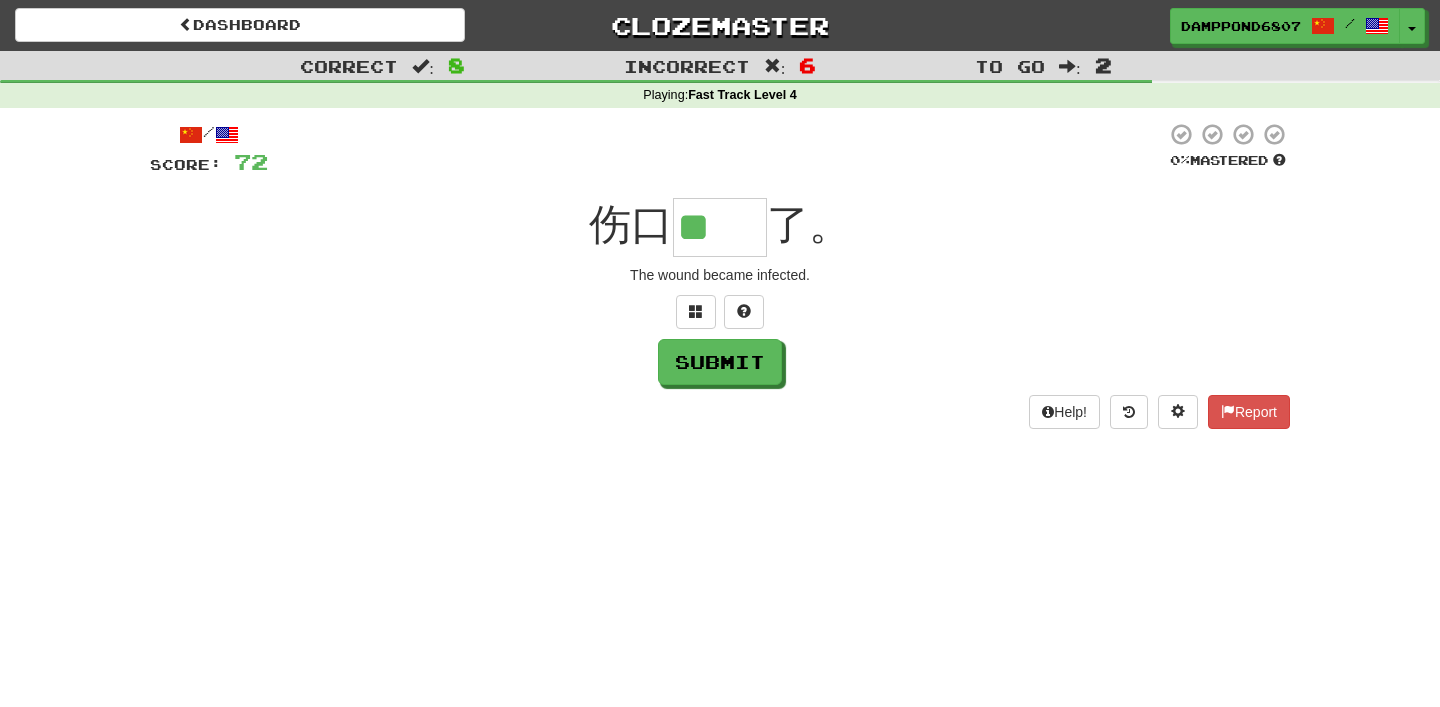 type on "**" 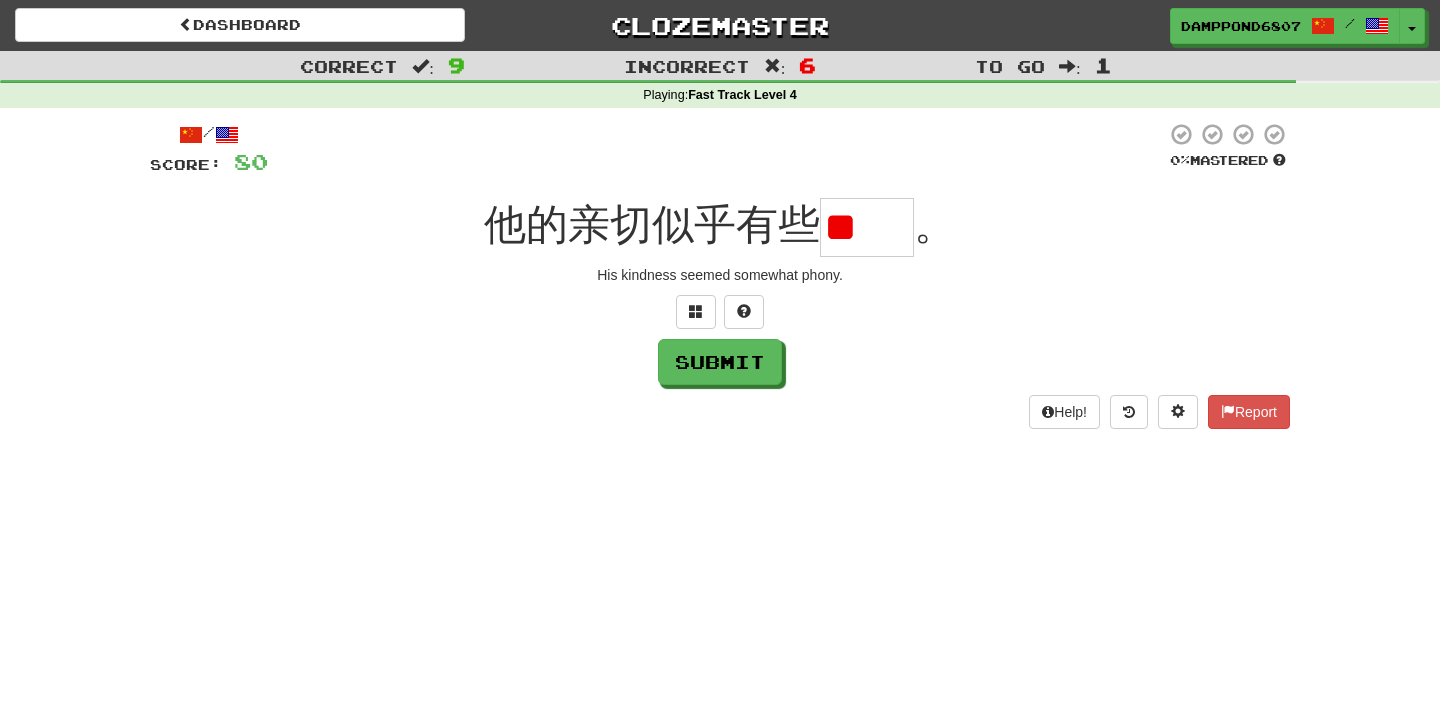 scroll, scrollTop: 0, scrollLeft: 0, axis: both 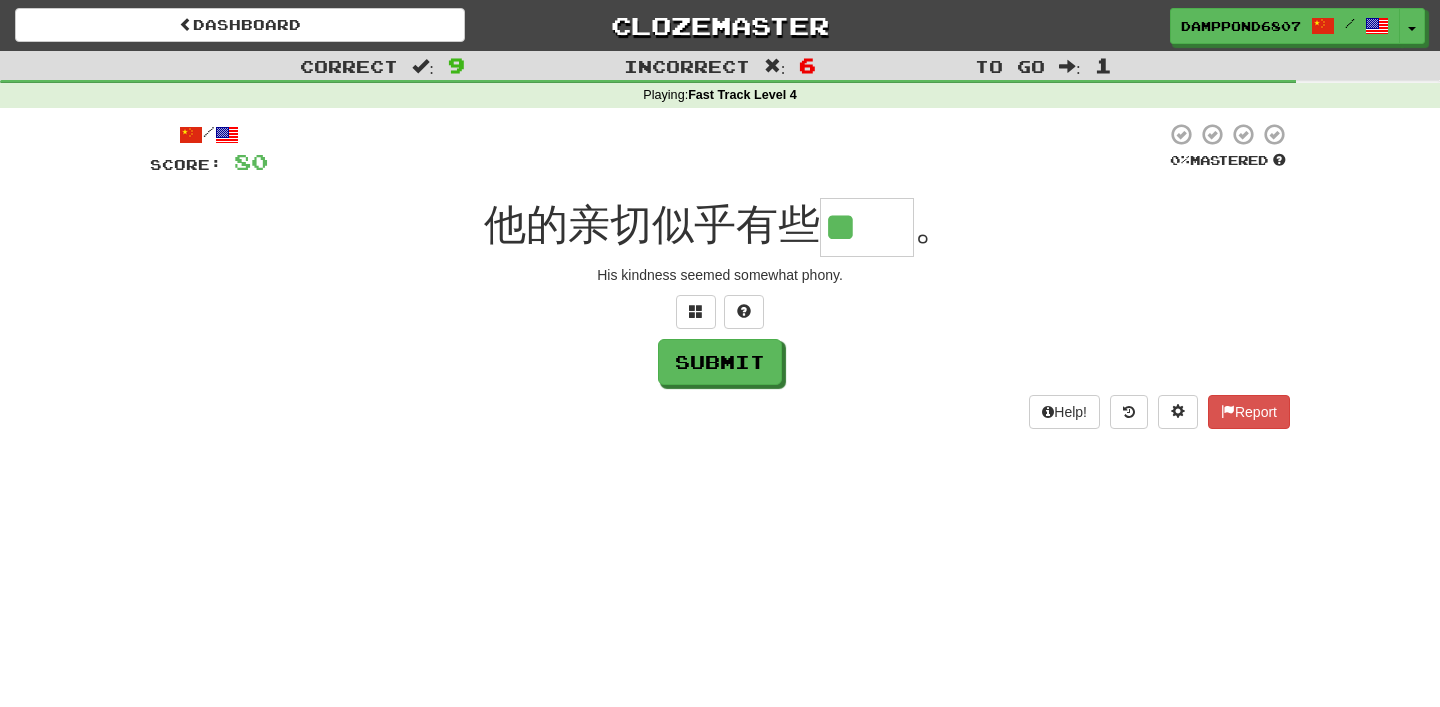 type on "**" 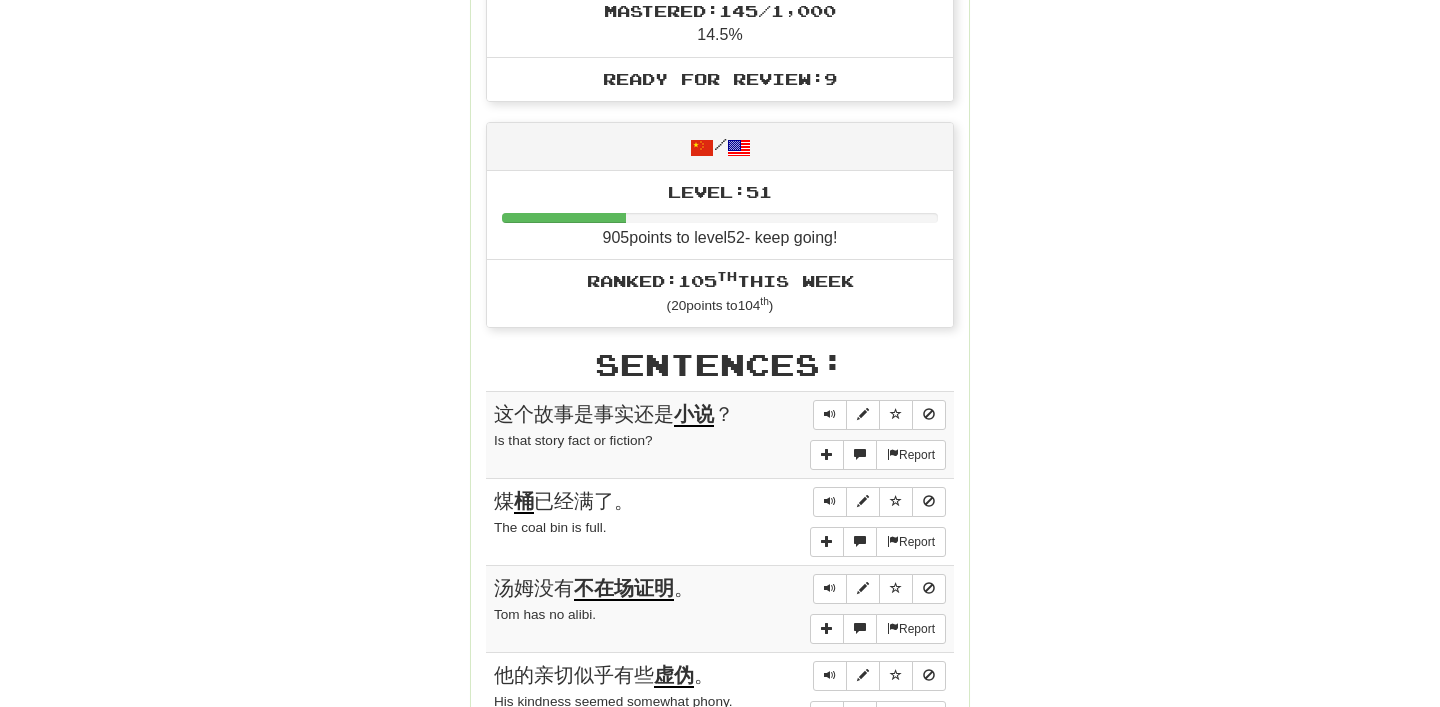 scroll, scrollTop: 0, scrollLeft: 0, axis: both 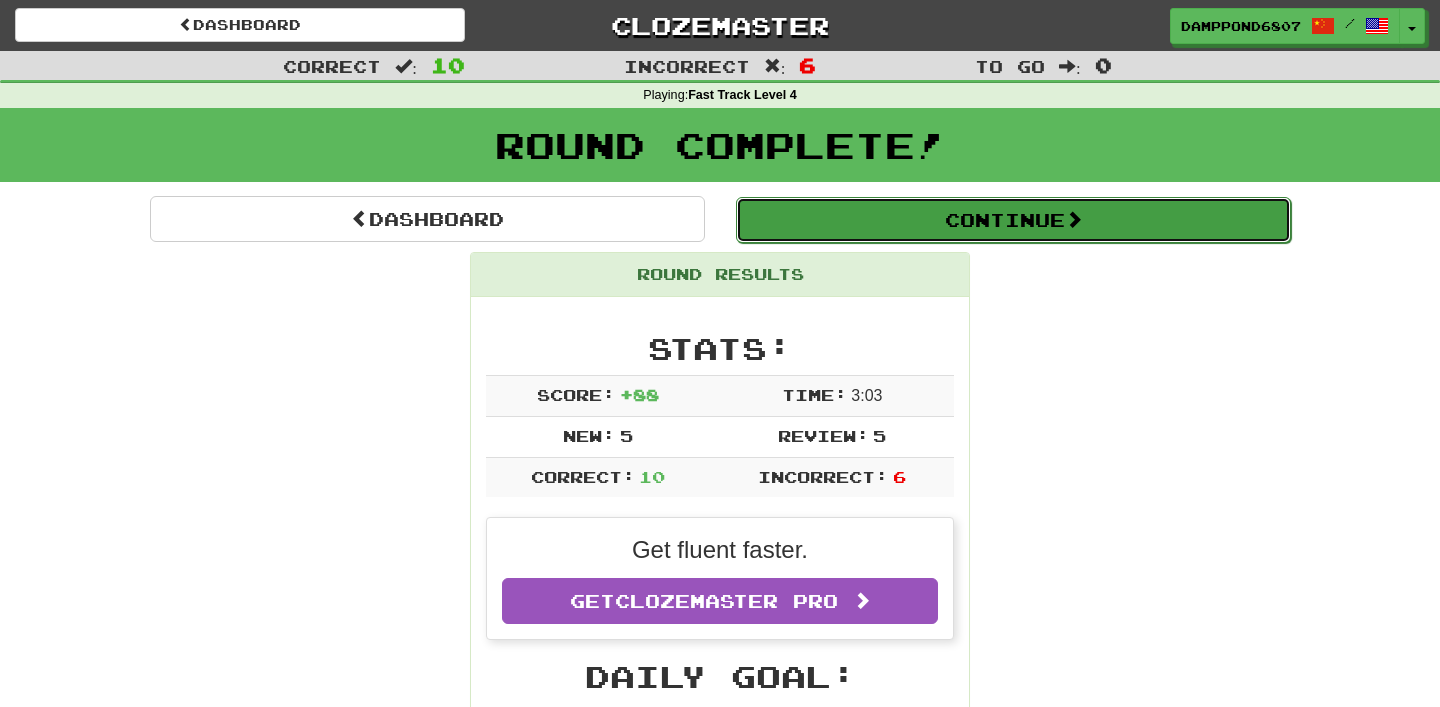 click on "Continue" at bounding box center (1013, 220) 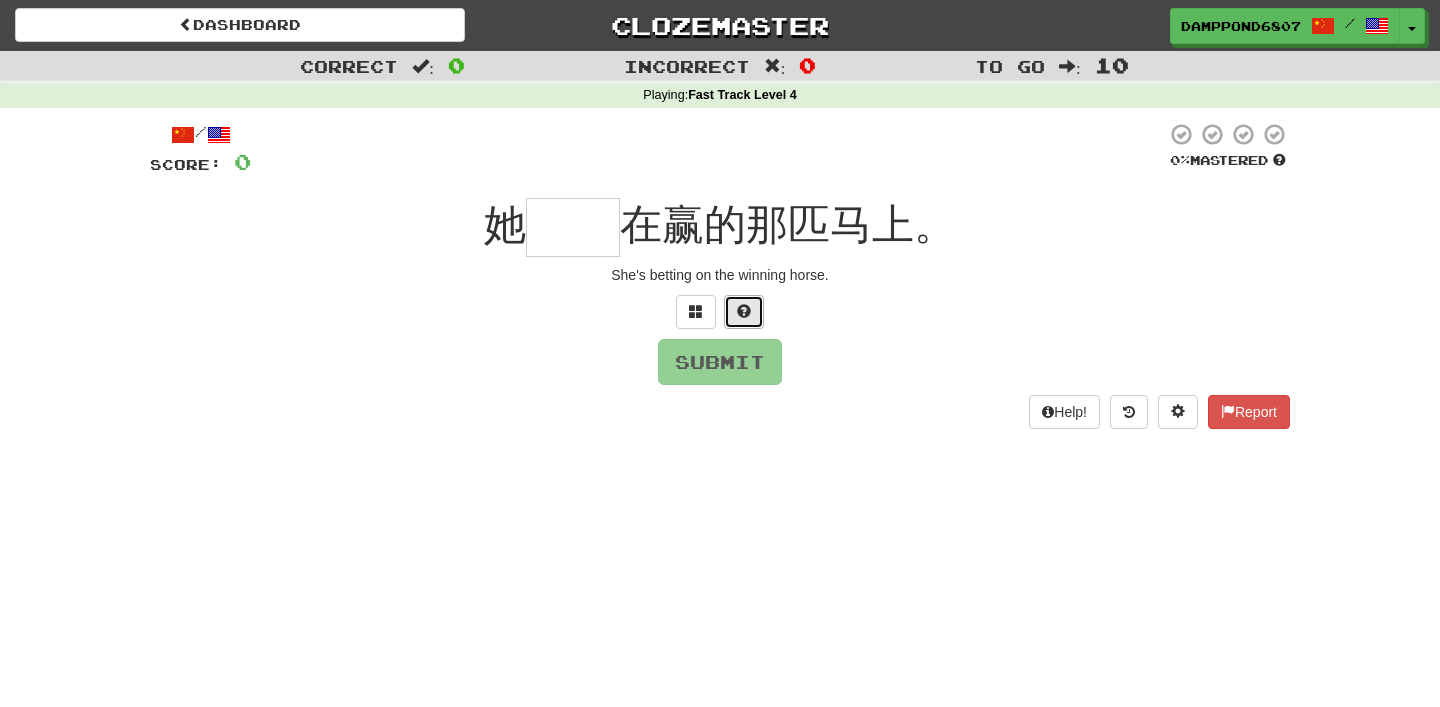 click at bounding box center (744, 312) 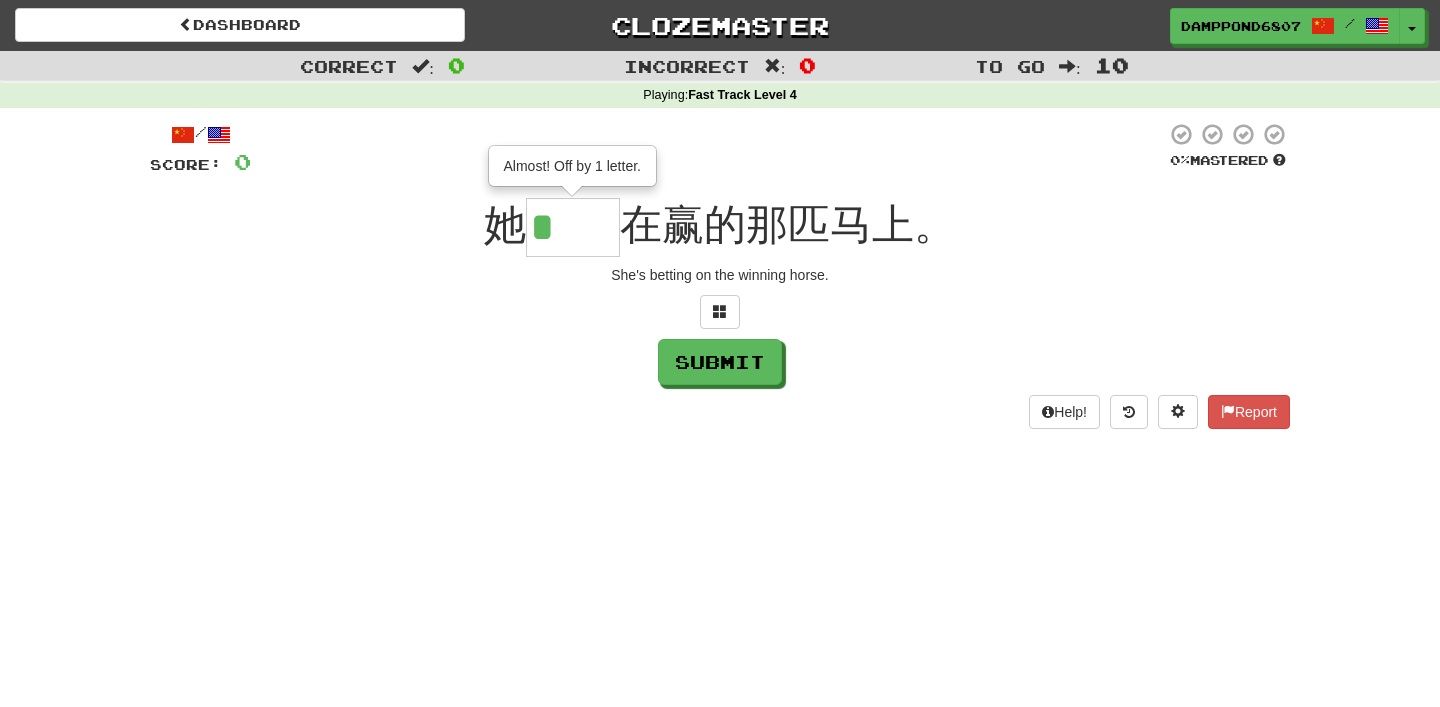 type on "**" 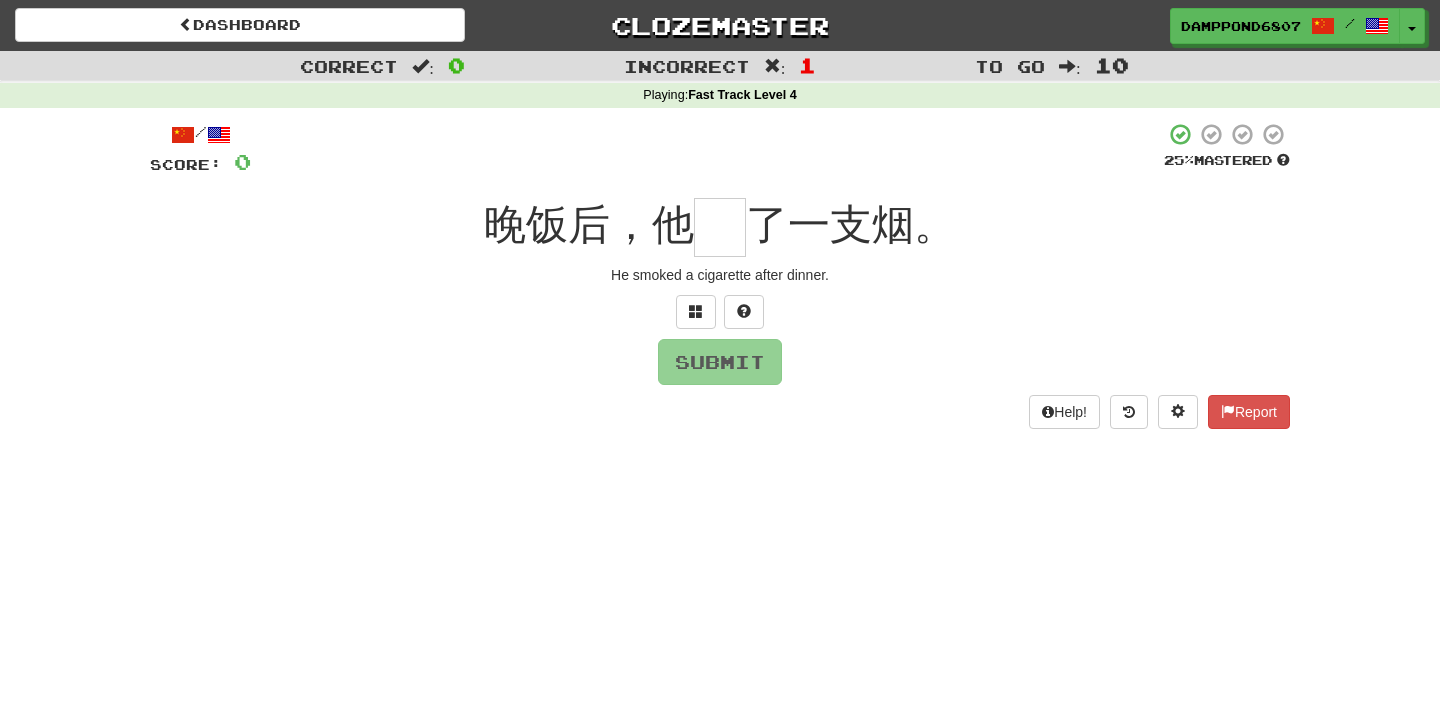 type on "*" 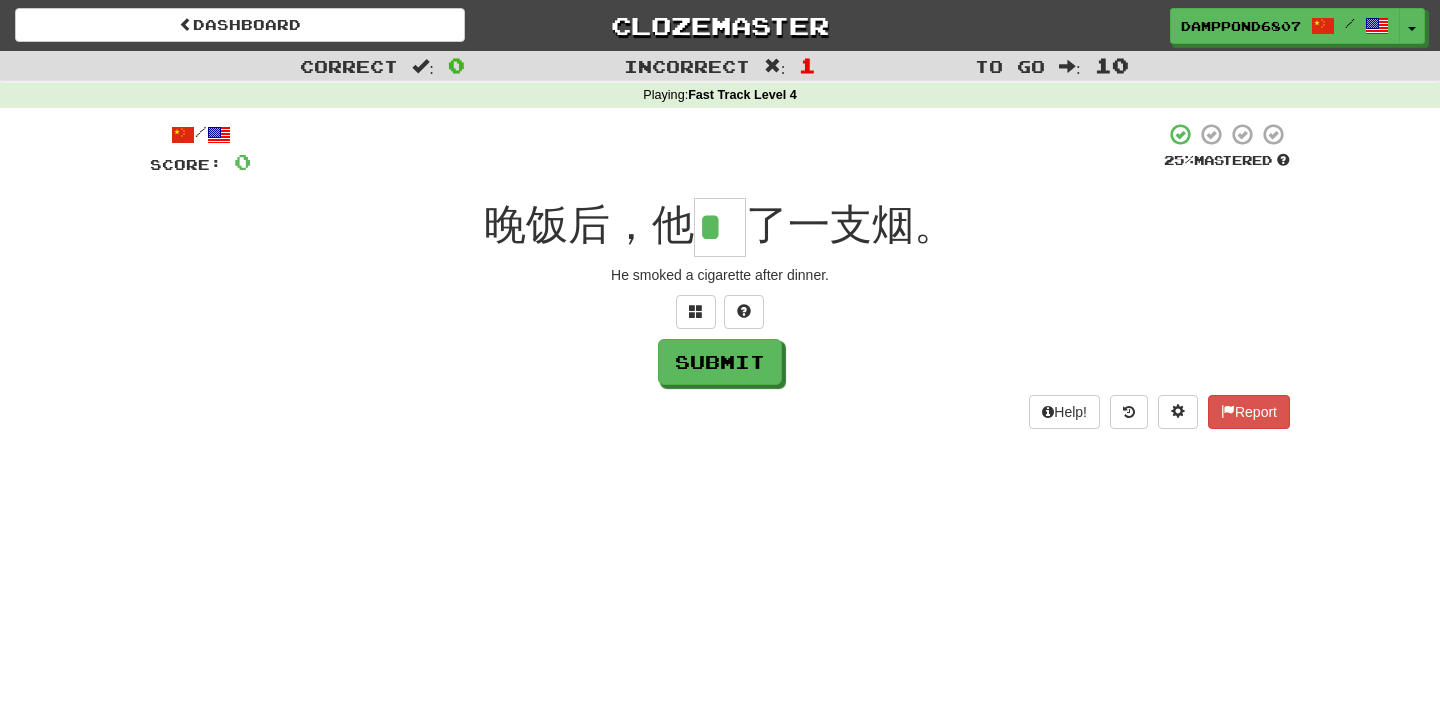 scroll, scrollTop: 0, scrollLeft: 0, axis: both 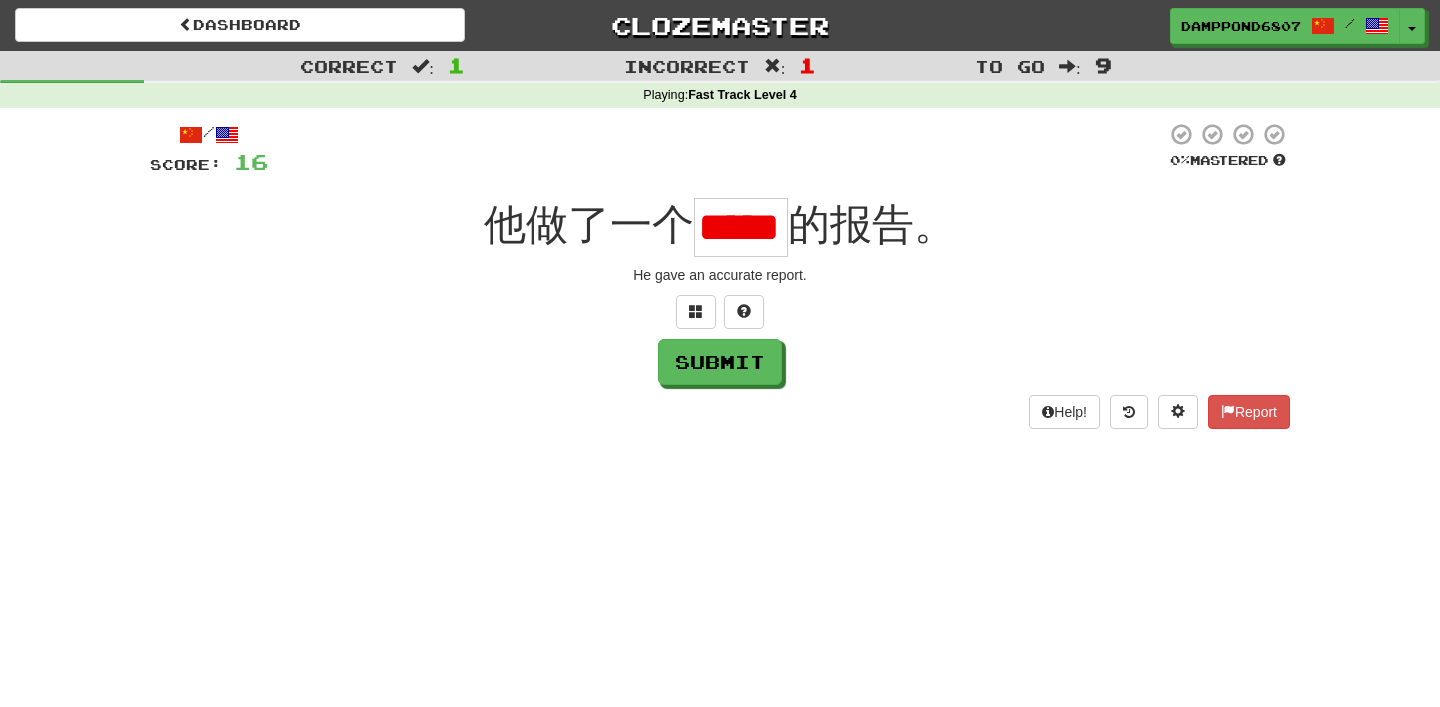 type on "*" 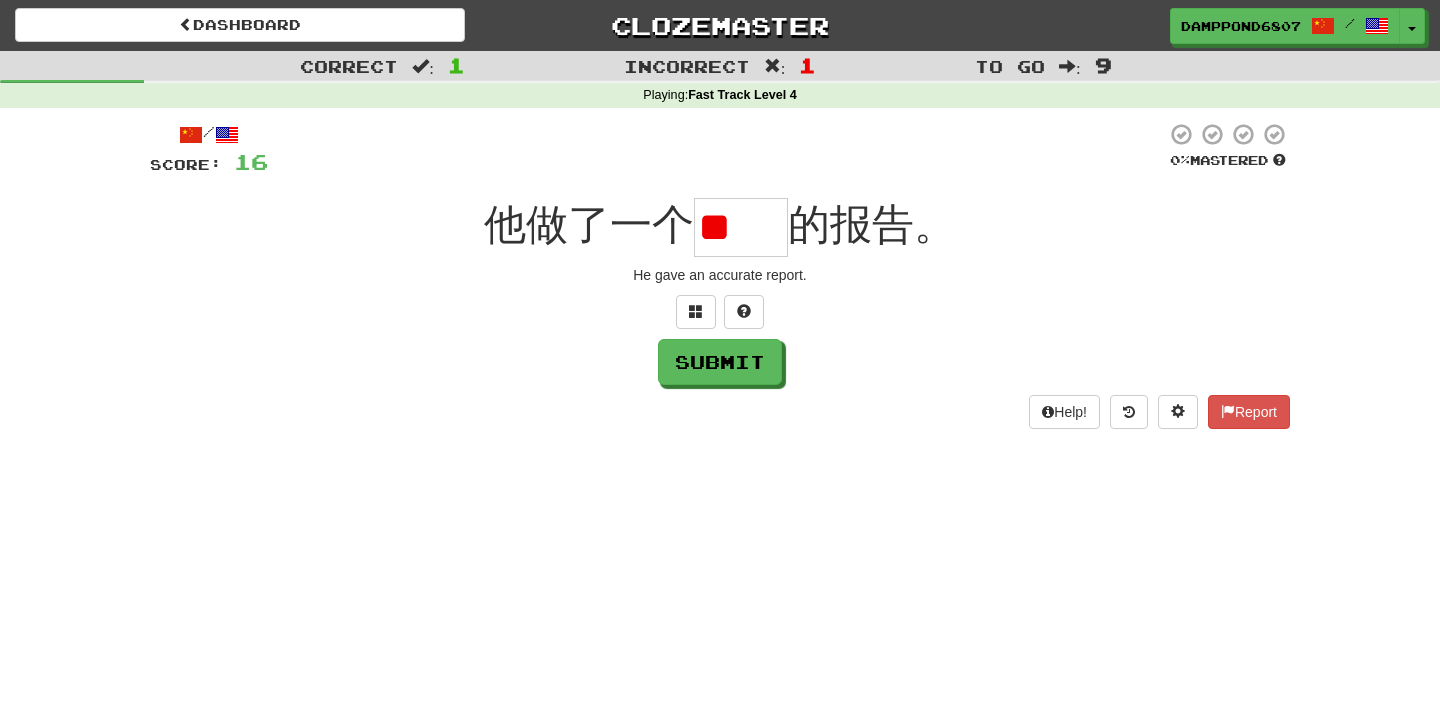 scroll, scrollTop: 0, scrollLeft: 0, axis: both 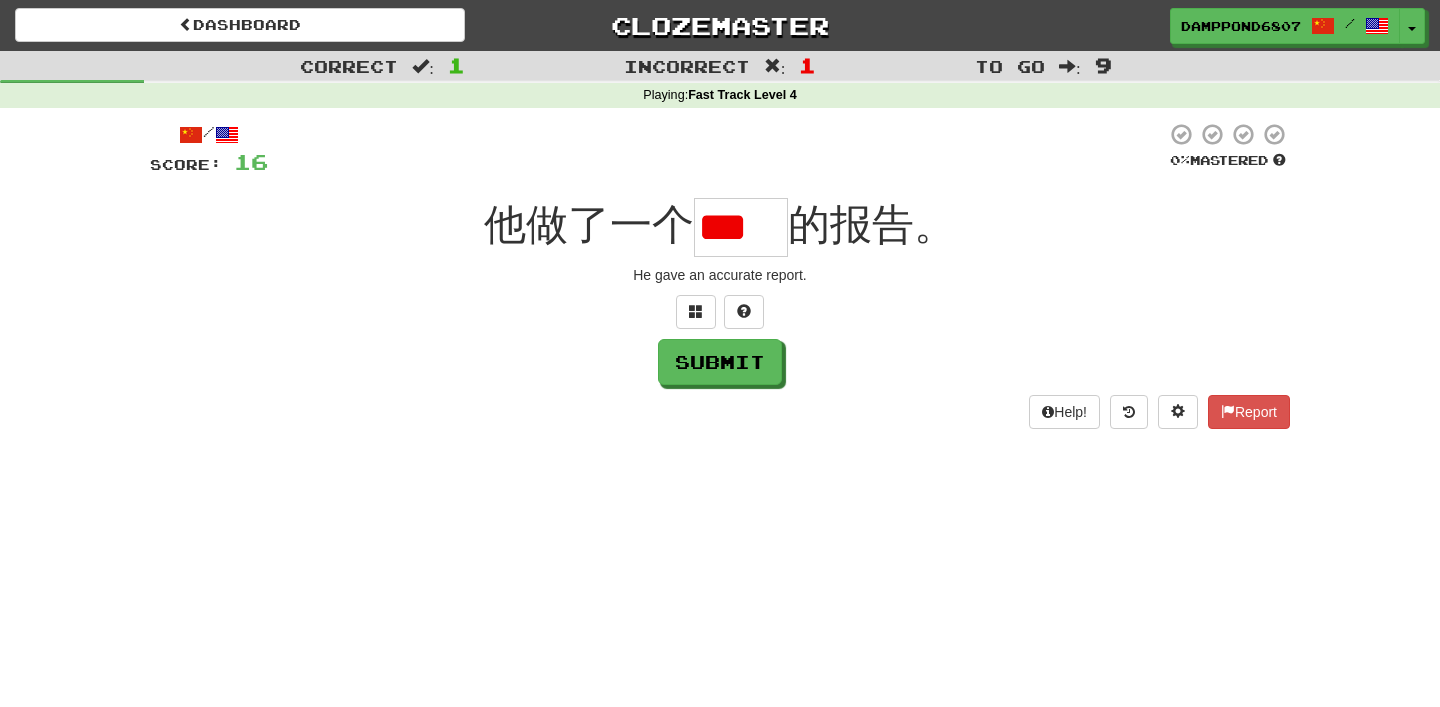 type on "*" 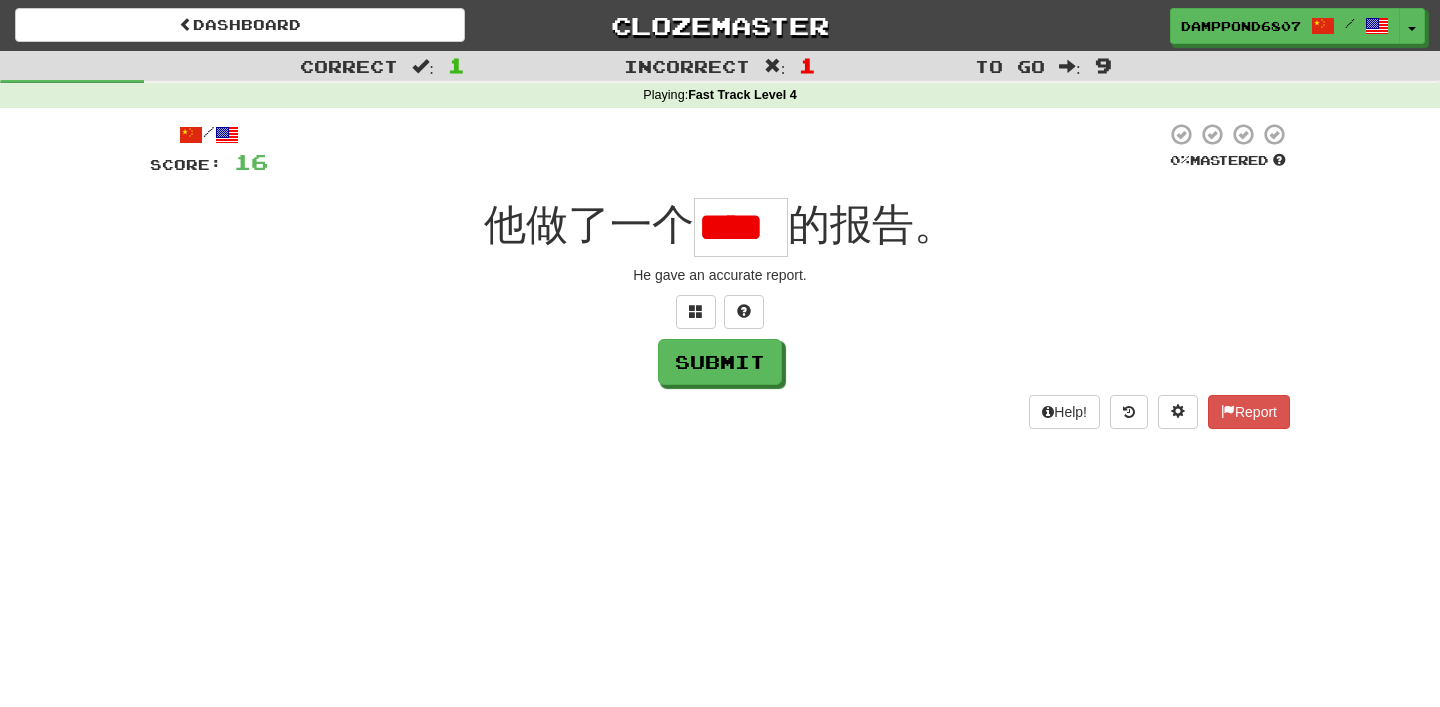 scroll, scrollTop: 0, scrollLeft: 4, axis: horizontal 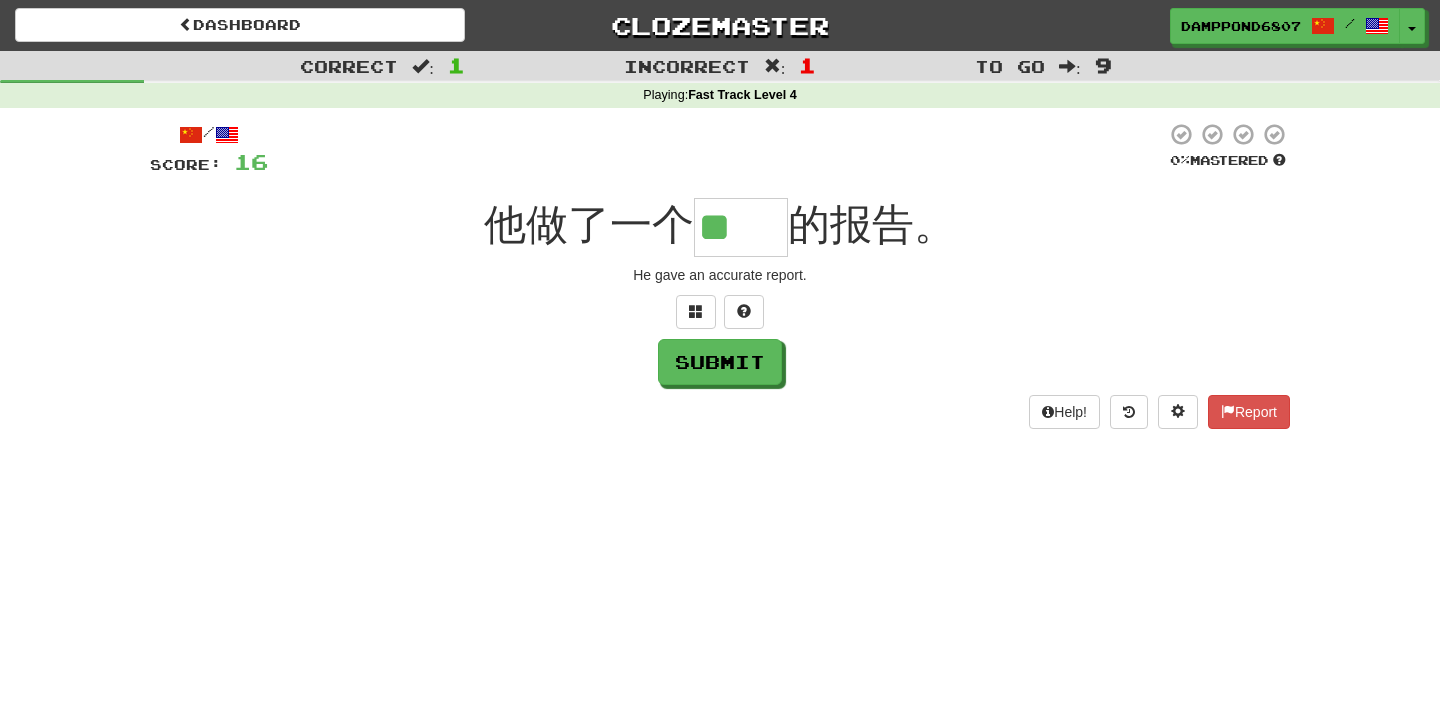 type on "**" 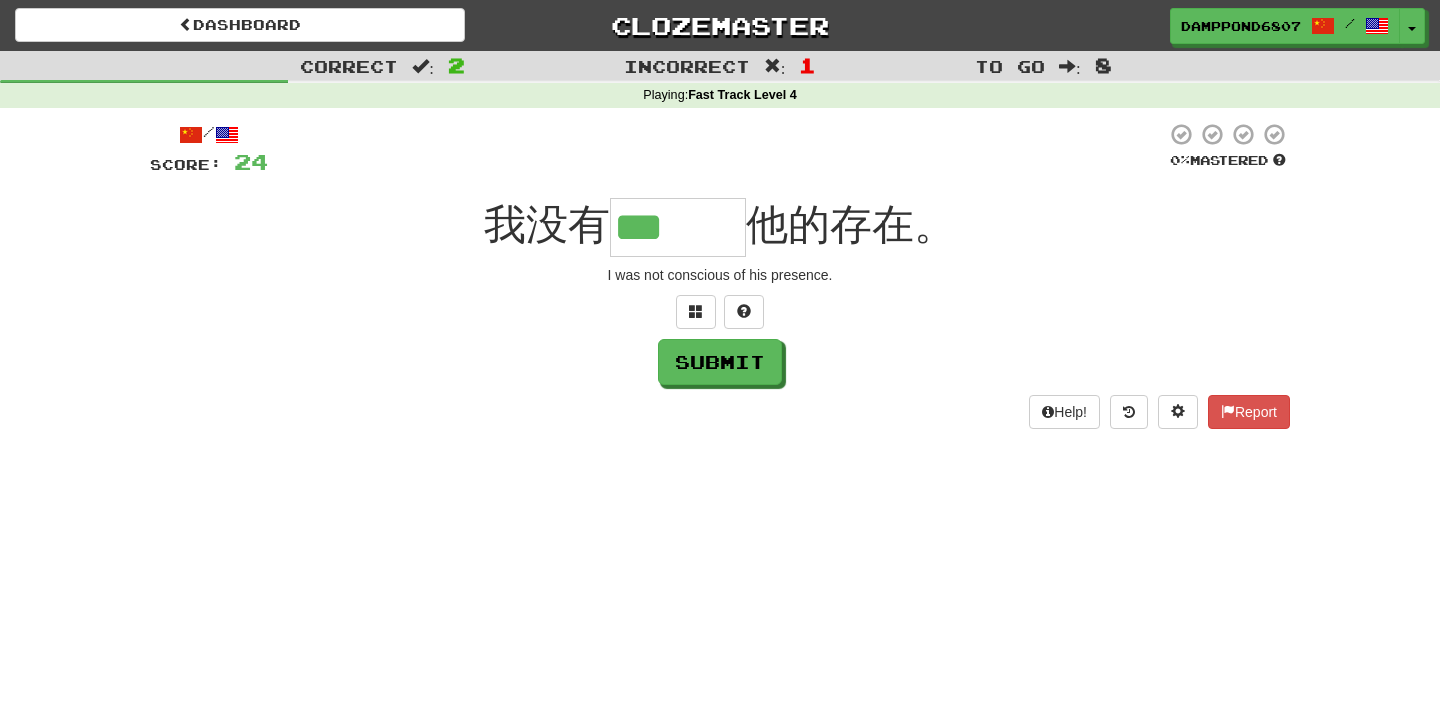 scroll, scrollTop: 0, scrollLeft: 0, axis: both 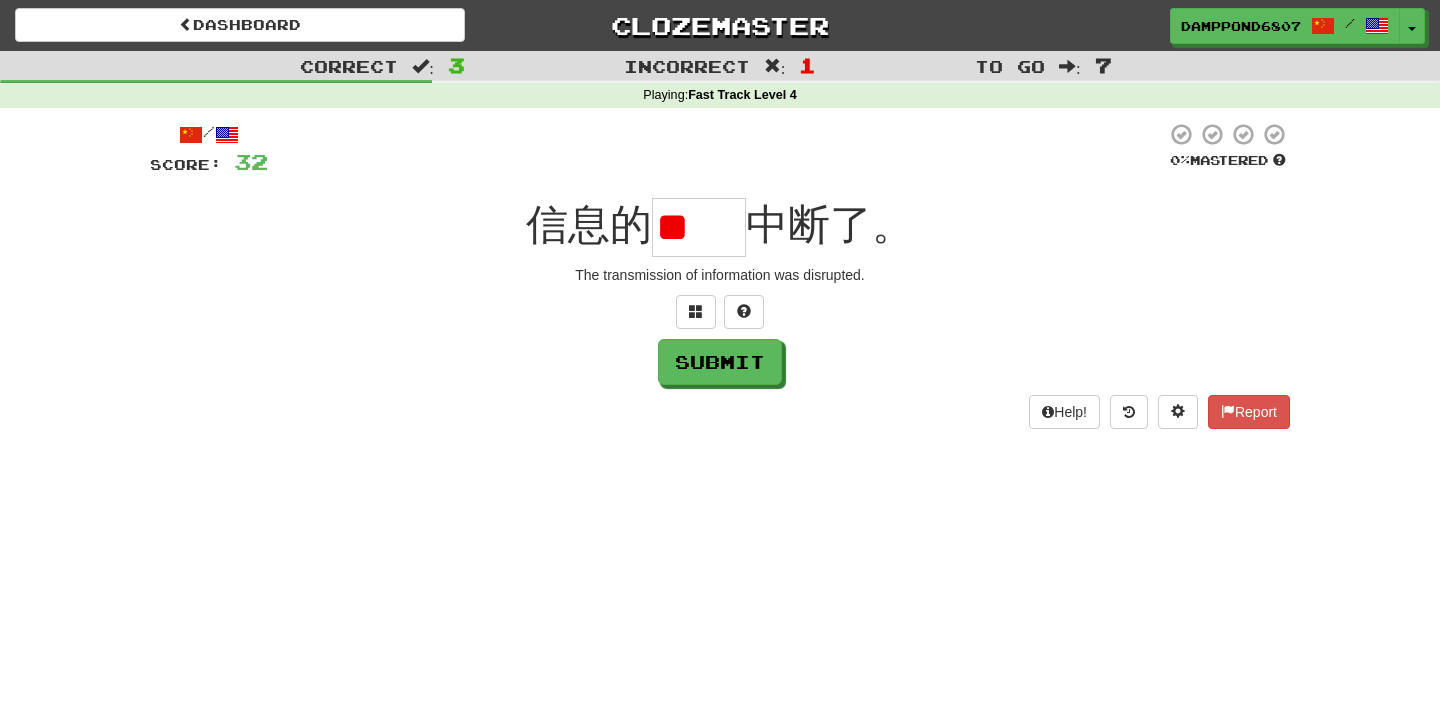 type on "*" 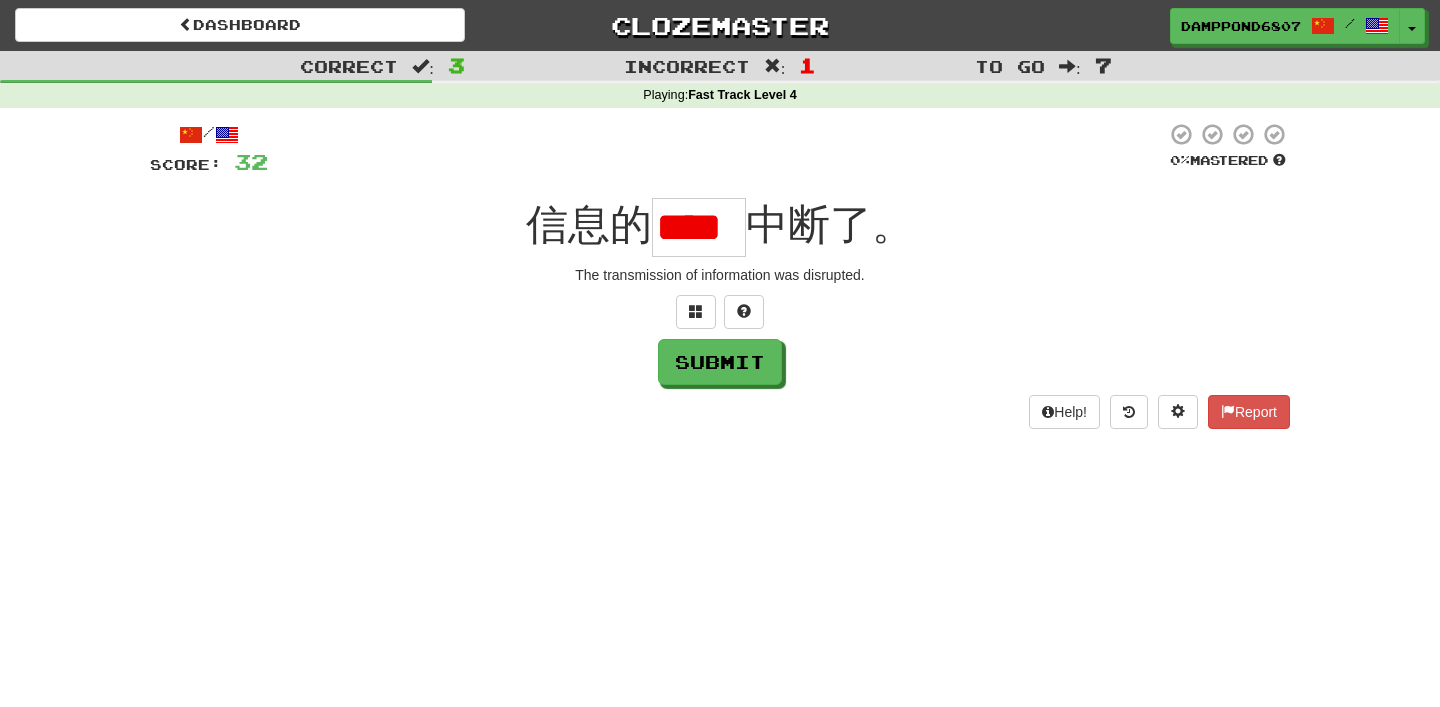 type on "*" 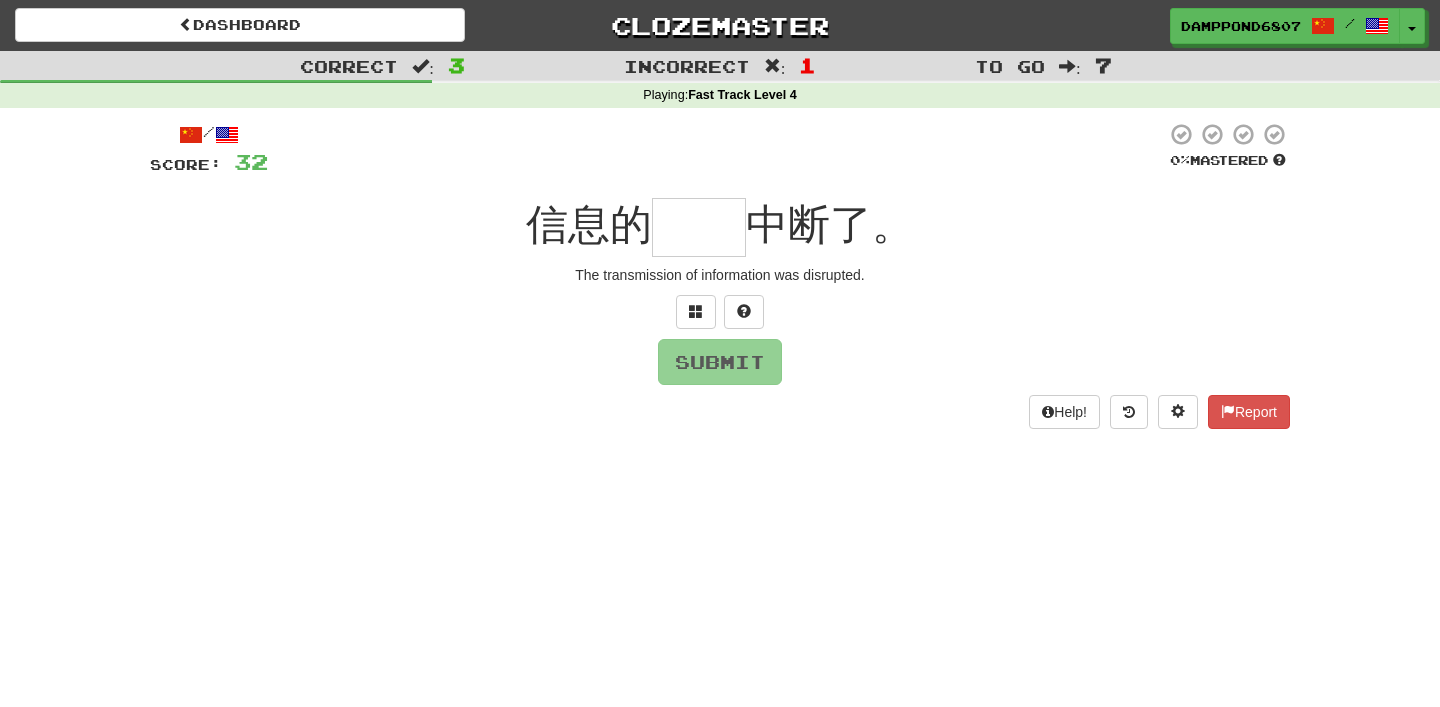 type on "*" 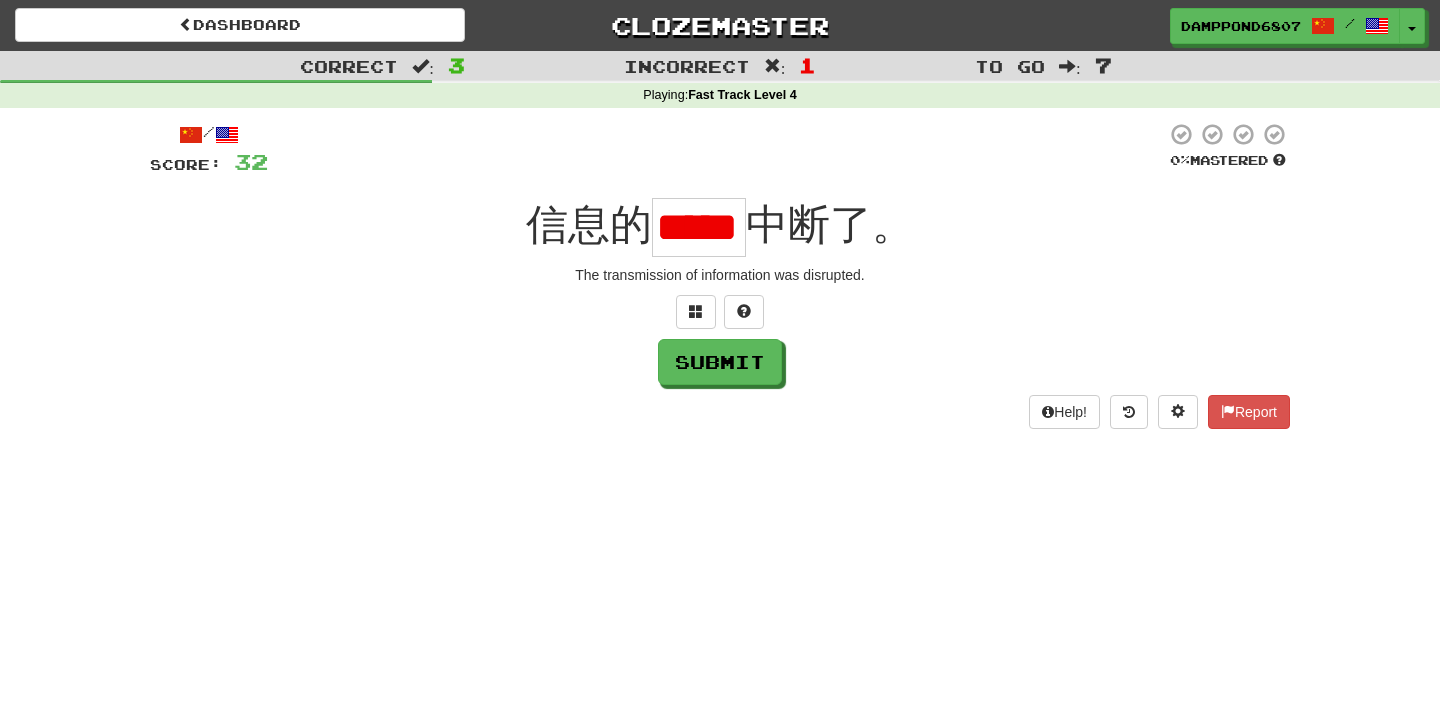 scroll, scrollTop: 0, scrollLeft: 0, axis: both 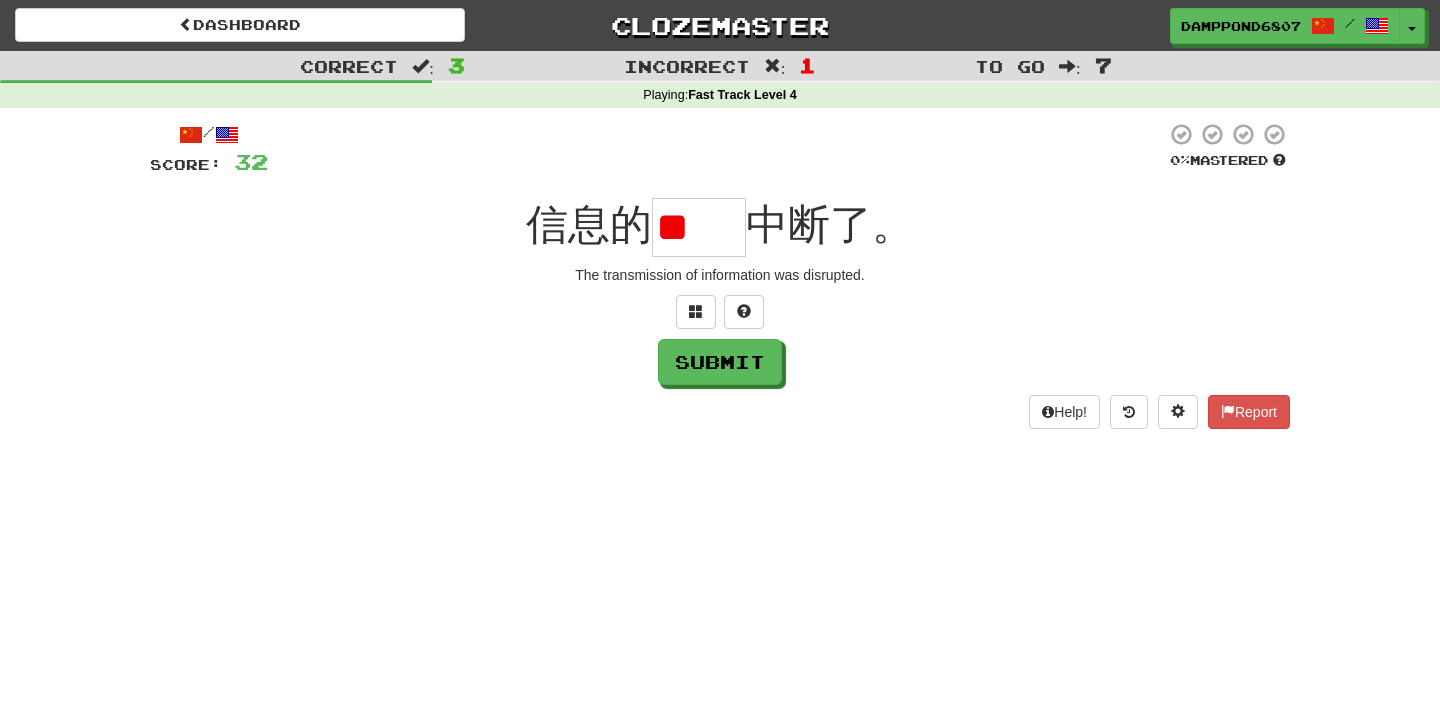 type on "*" 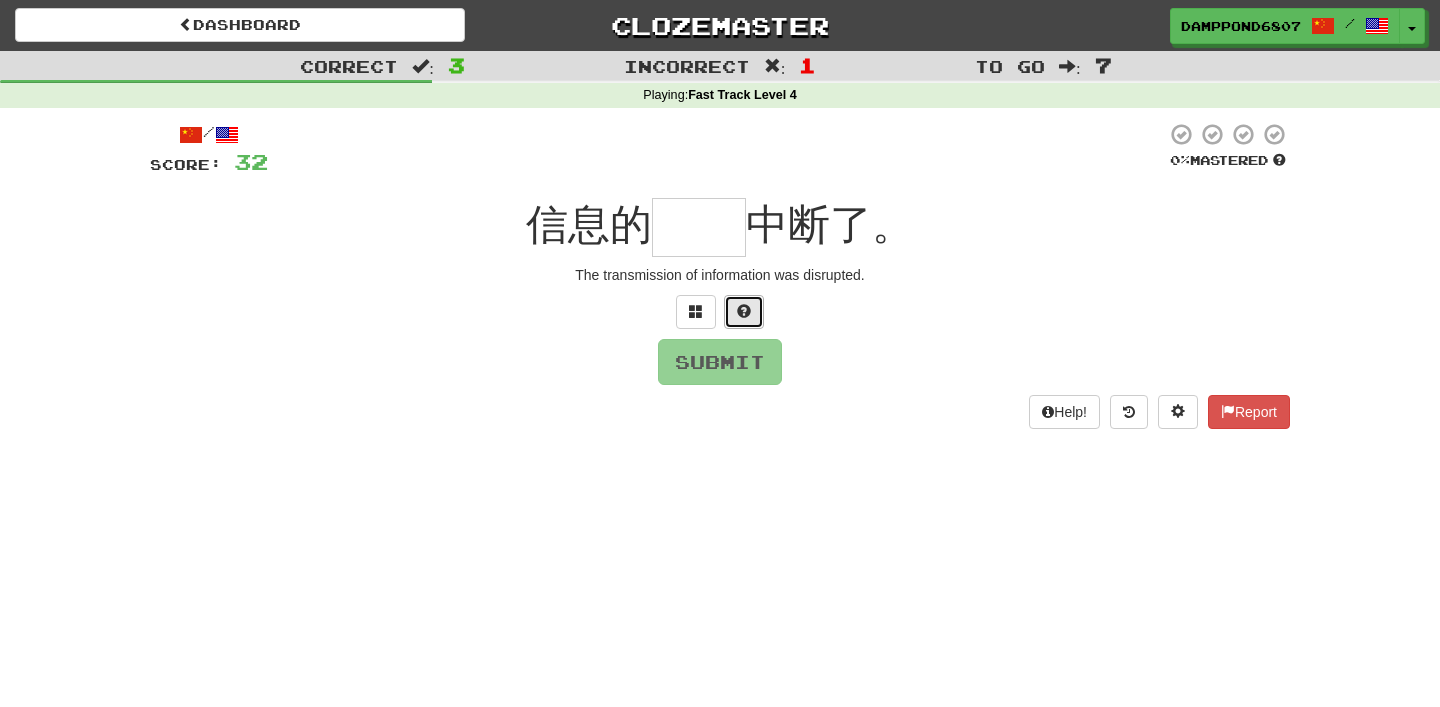 click at bounding box center (744, 311) 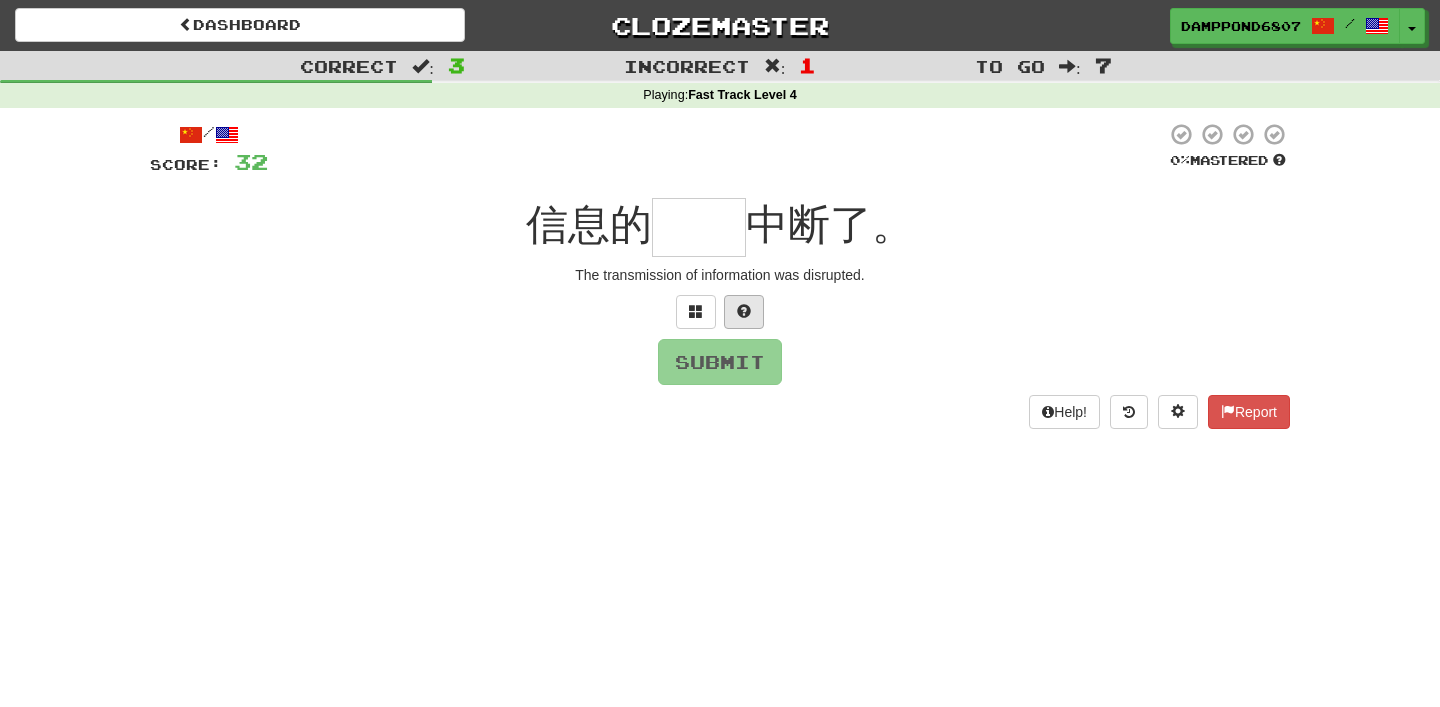 type on "*" 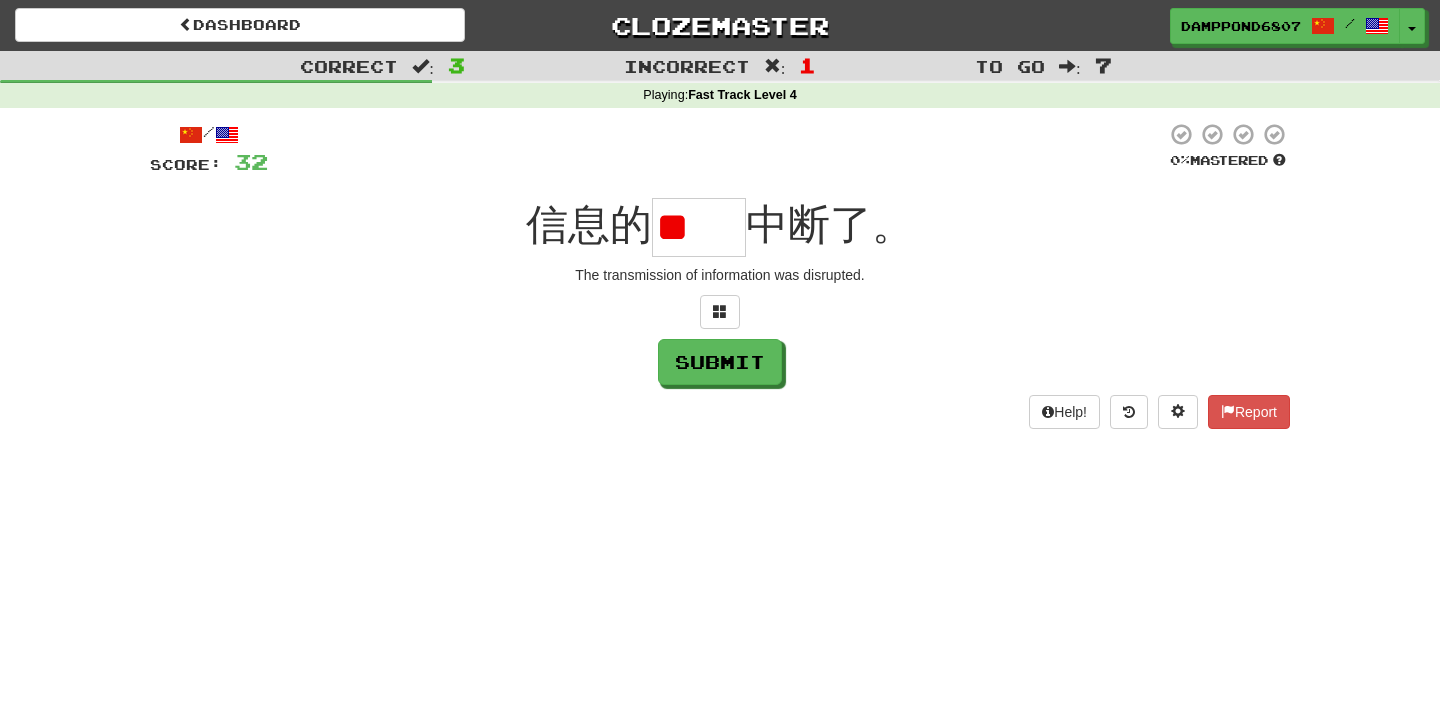 scroll, scrollTop: 0, scrollLeft: 0, axis: both 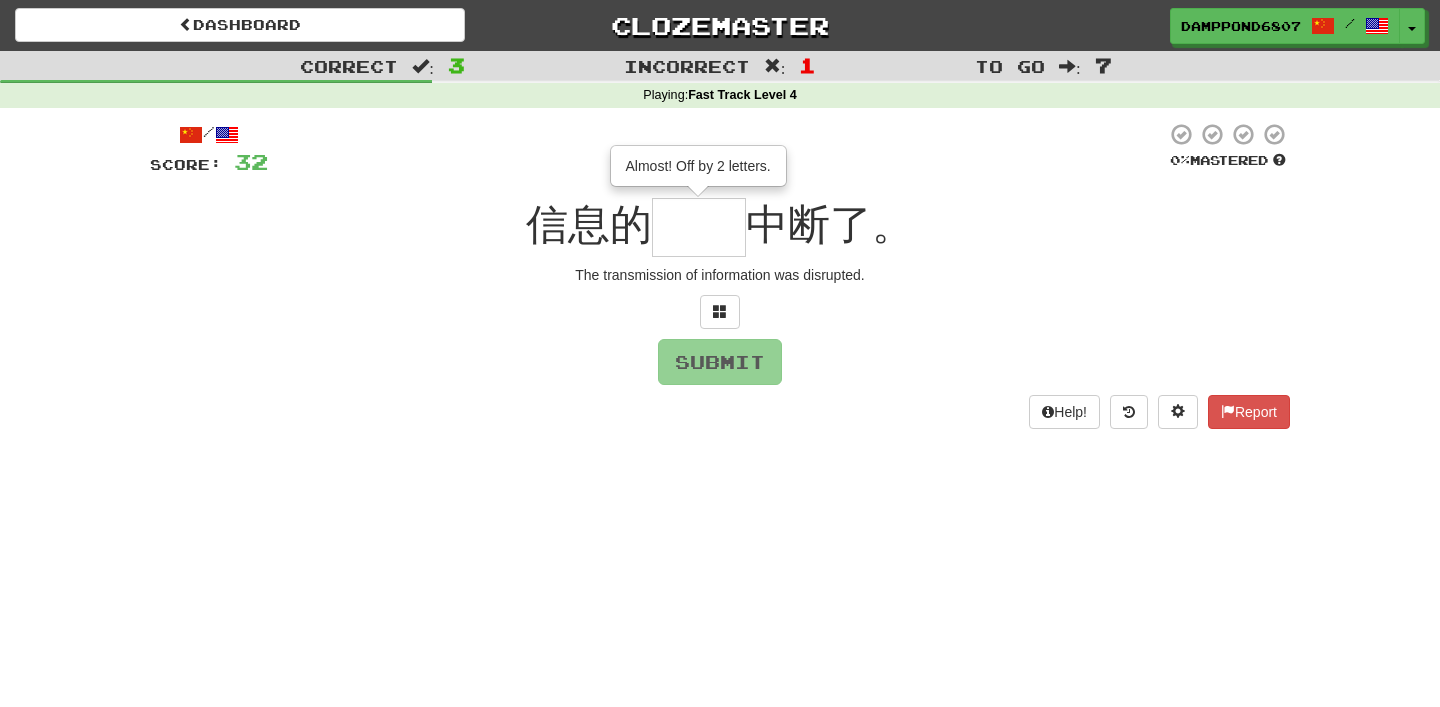 type on "**" 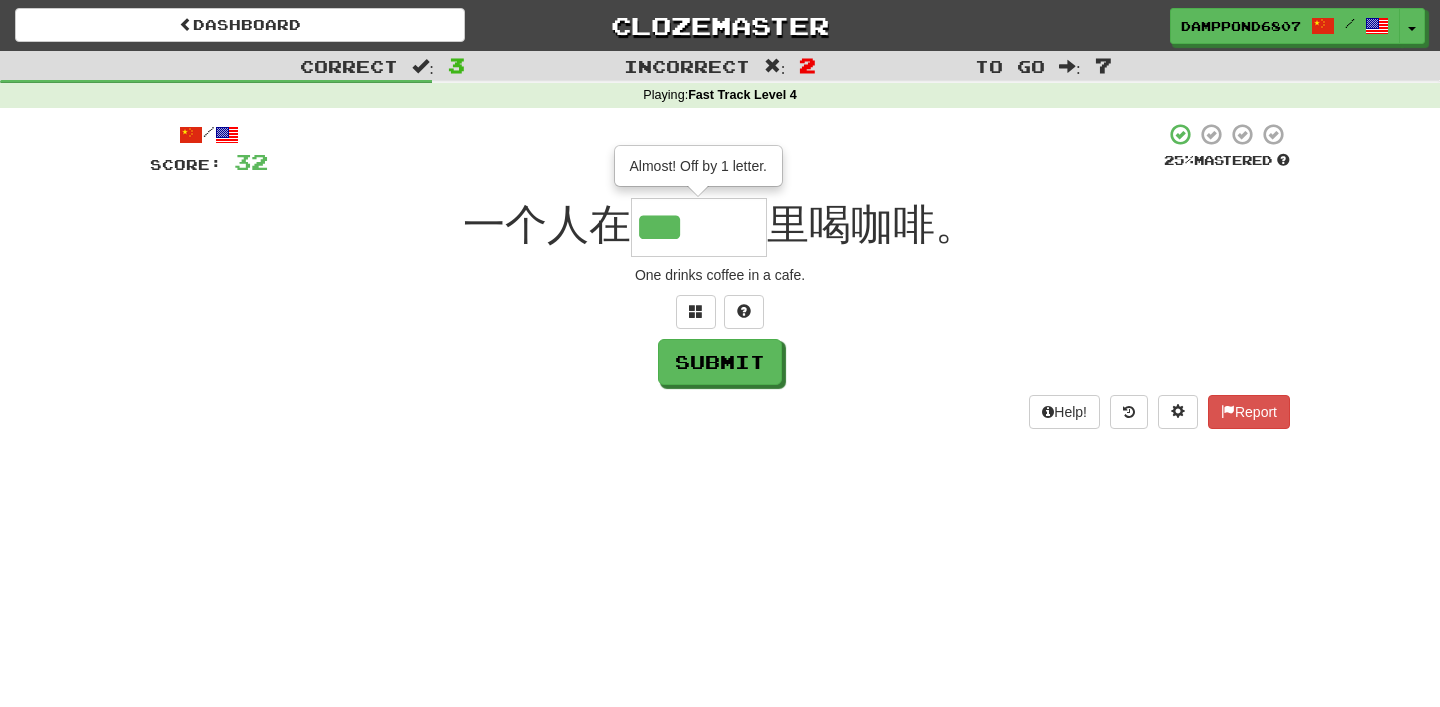 scroll, scrollTop: 0, scrollLeft: 0, axis: both 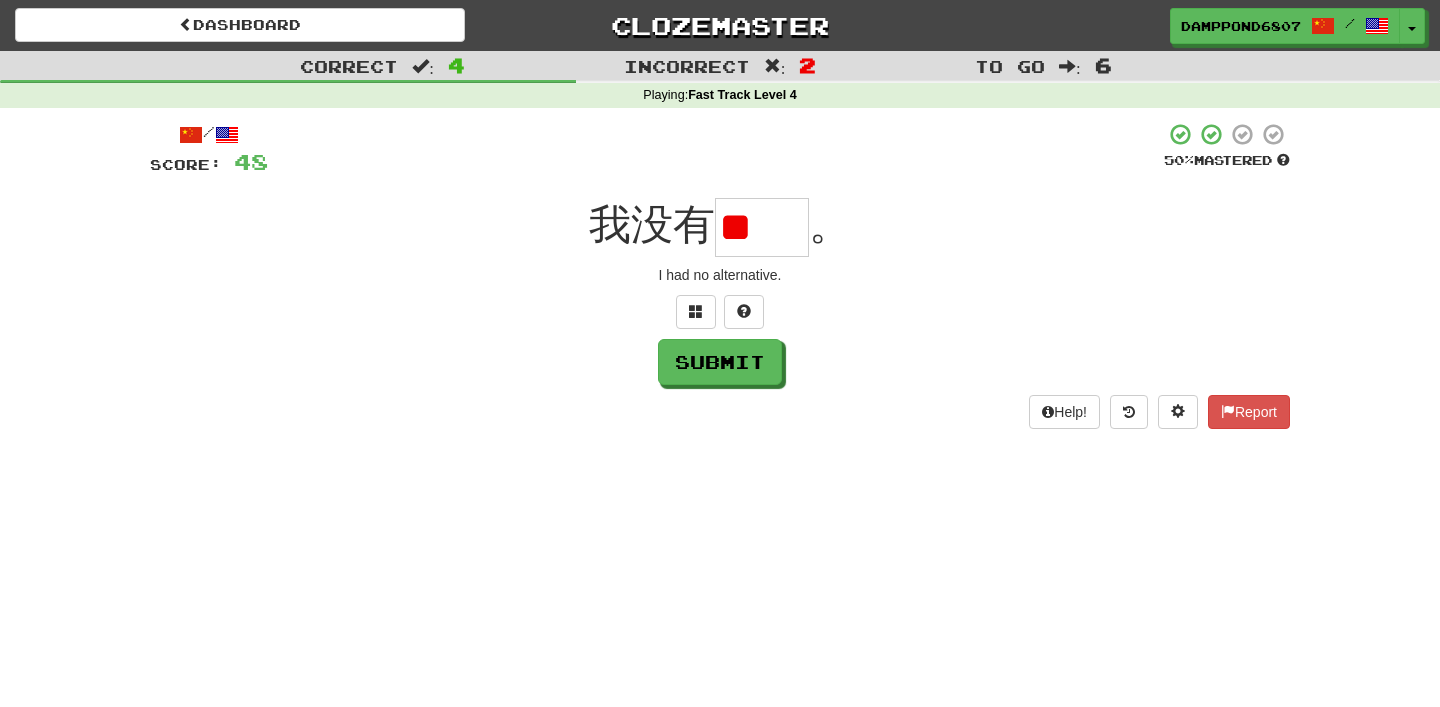 type on "*" 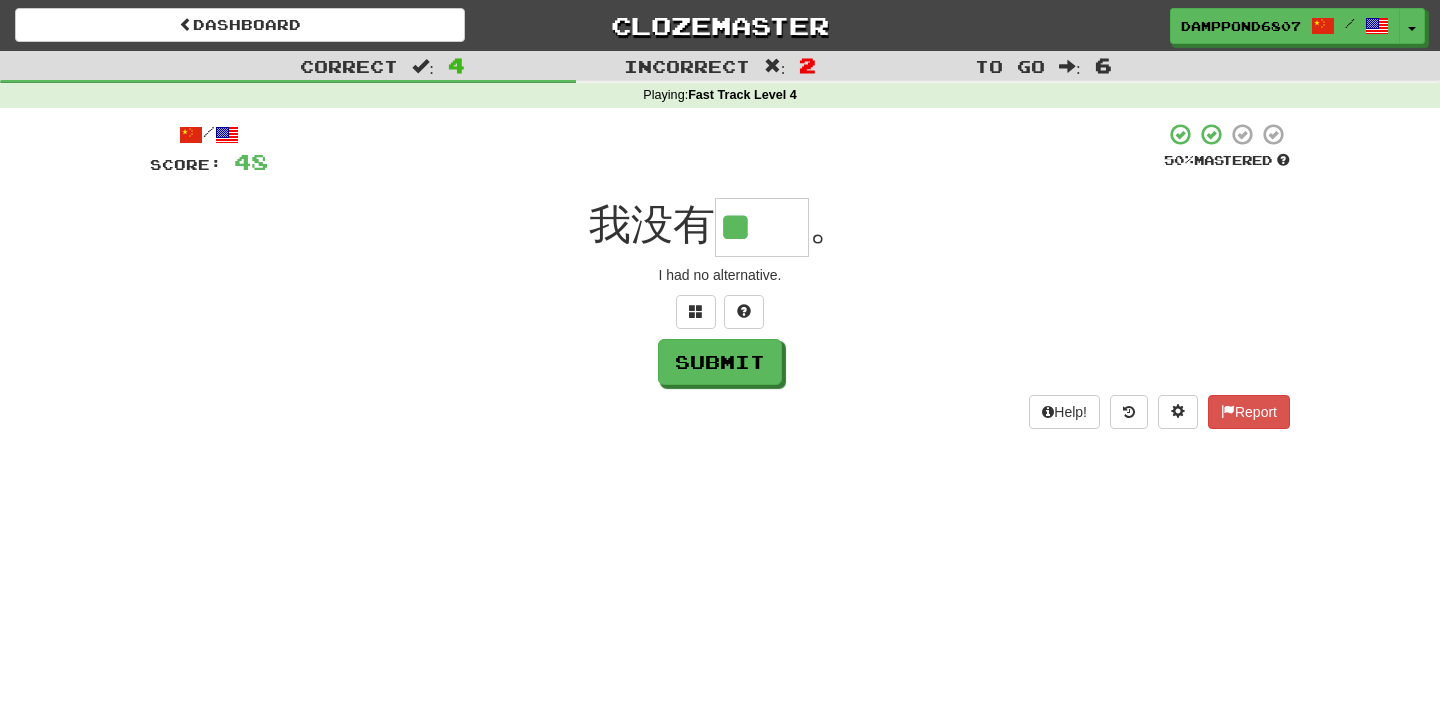 type on "**" 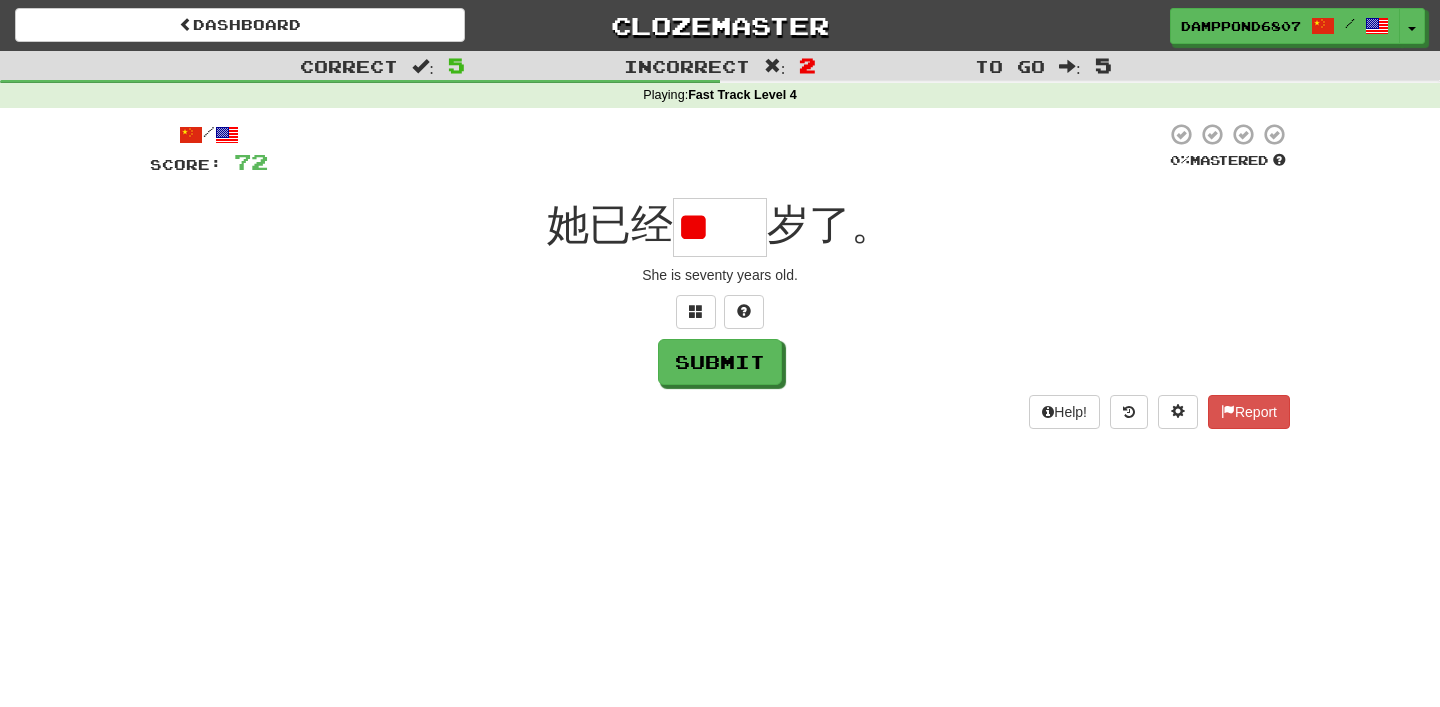 scroll, scrollTop: 0, scrollLeft: 0, axis: both 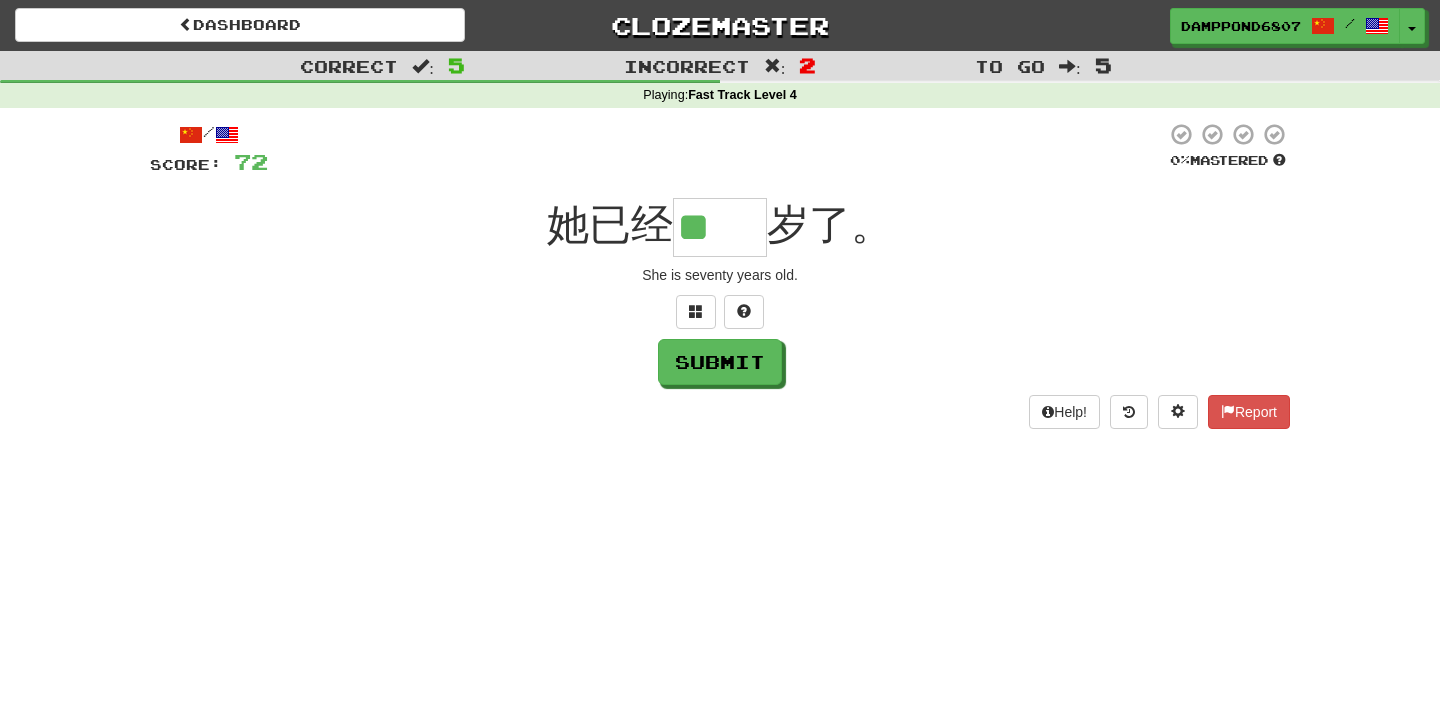 type on "**" 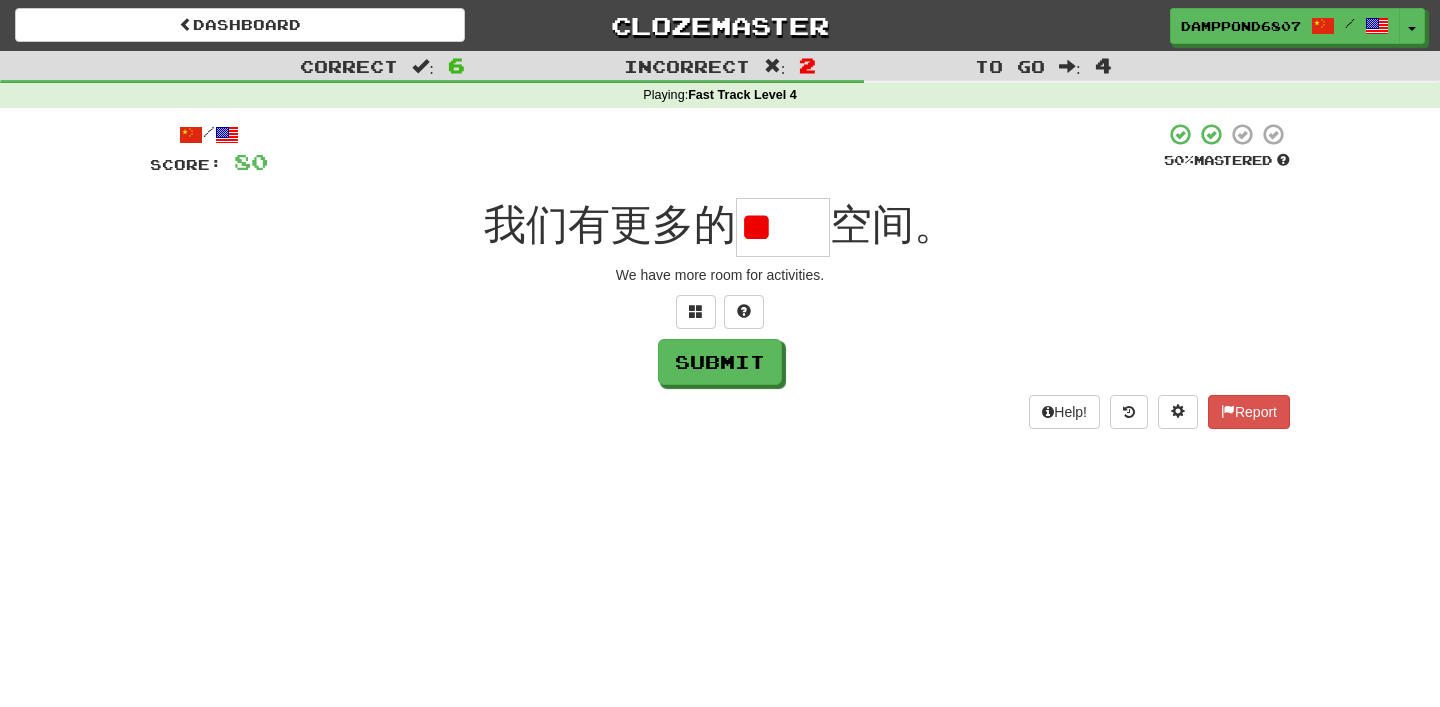 scroll, scrollTop: 0, scrollLeft: 0, axis: both 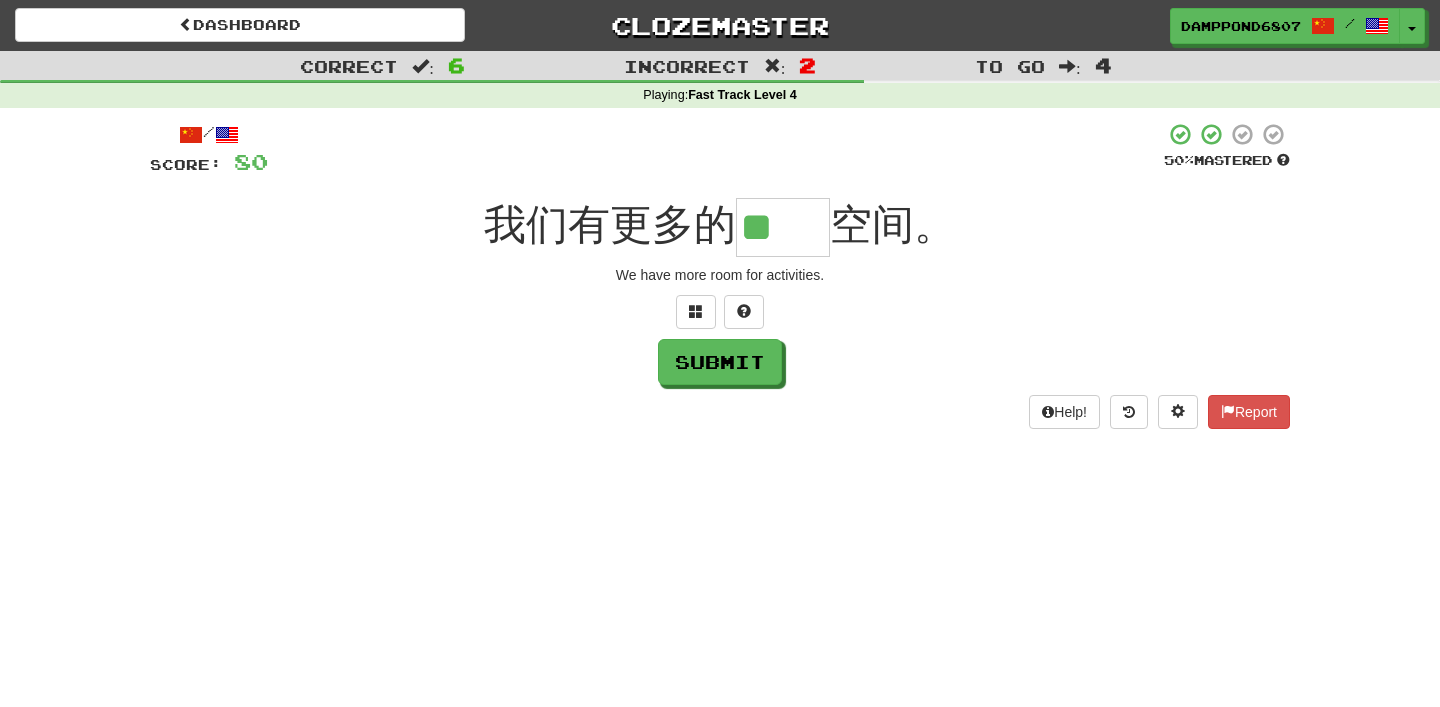 type on "**" 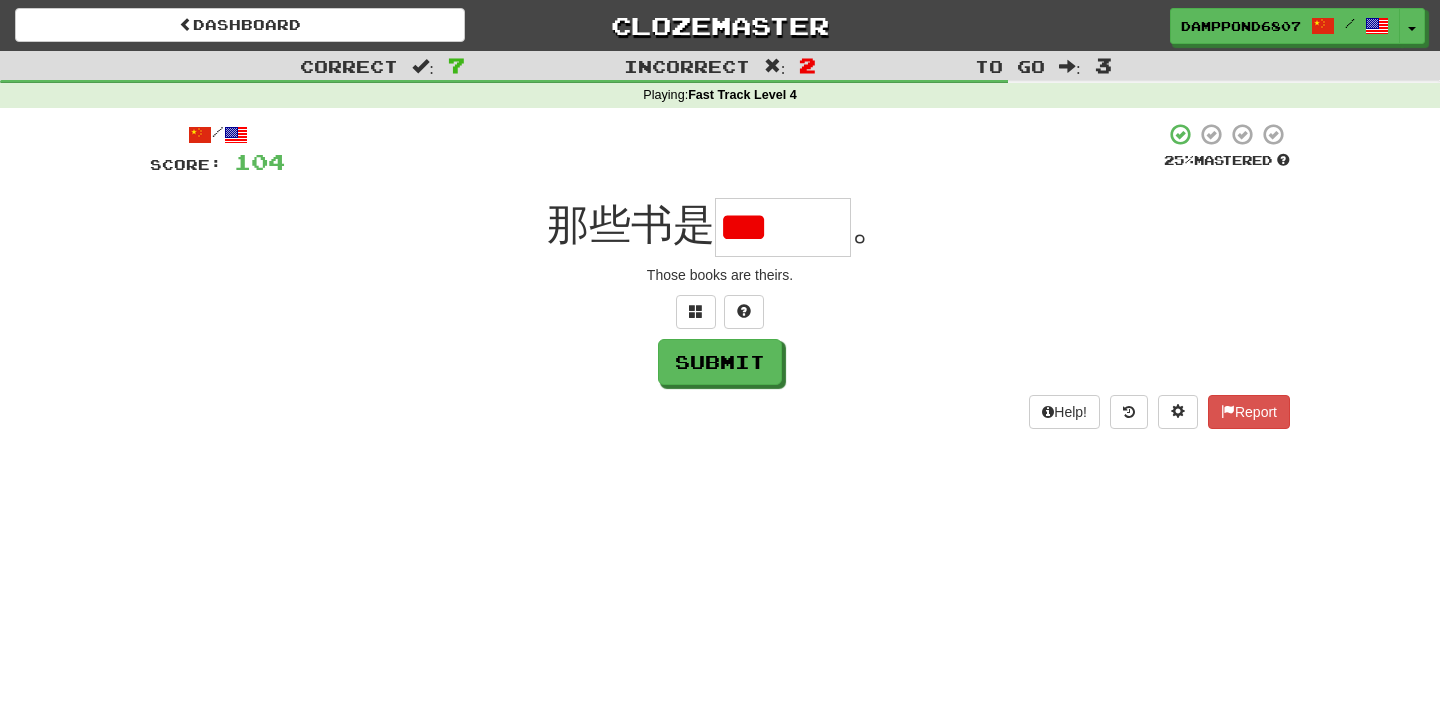 scroll, scrollTop: 0, scrollLeft: 0, axis: both 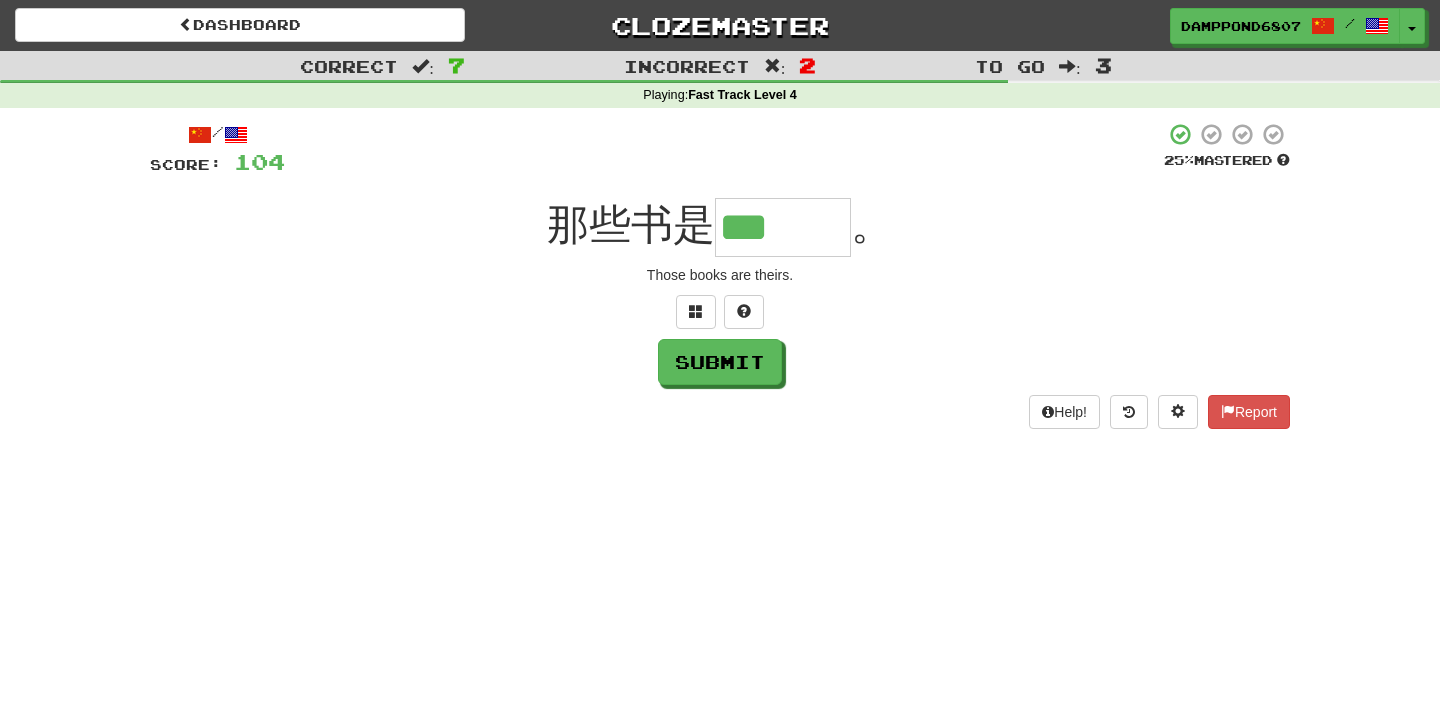 type on "***" 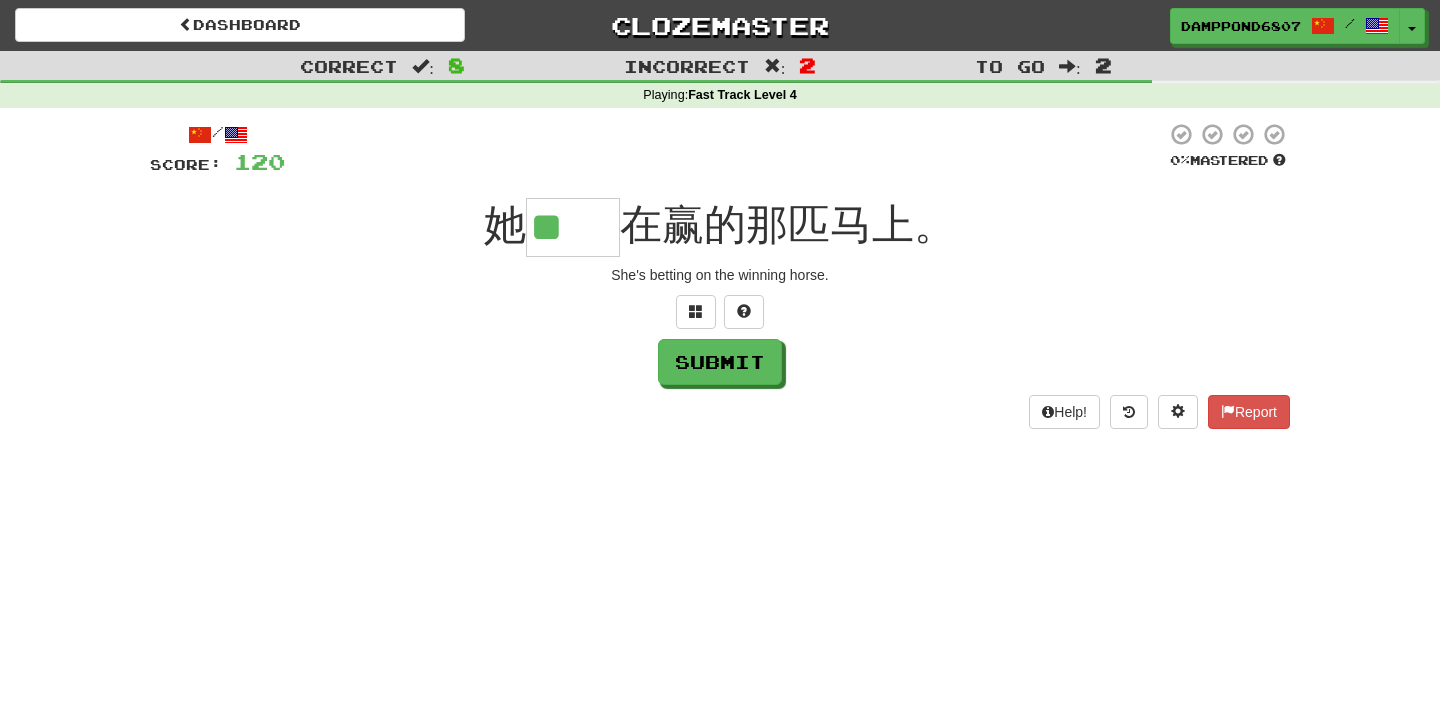 scroll, scrollTop: 0, scrollLeft: 0, axis: both 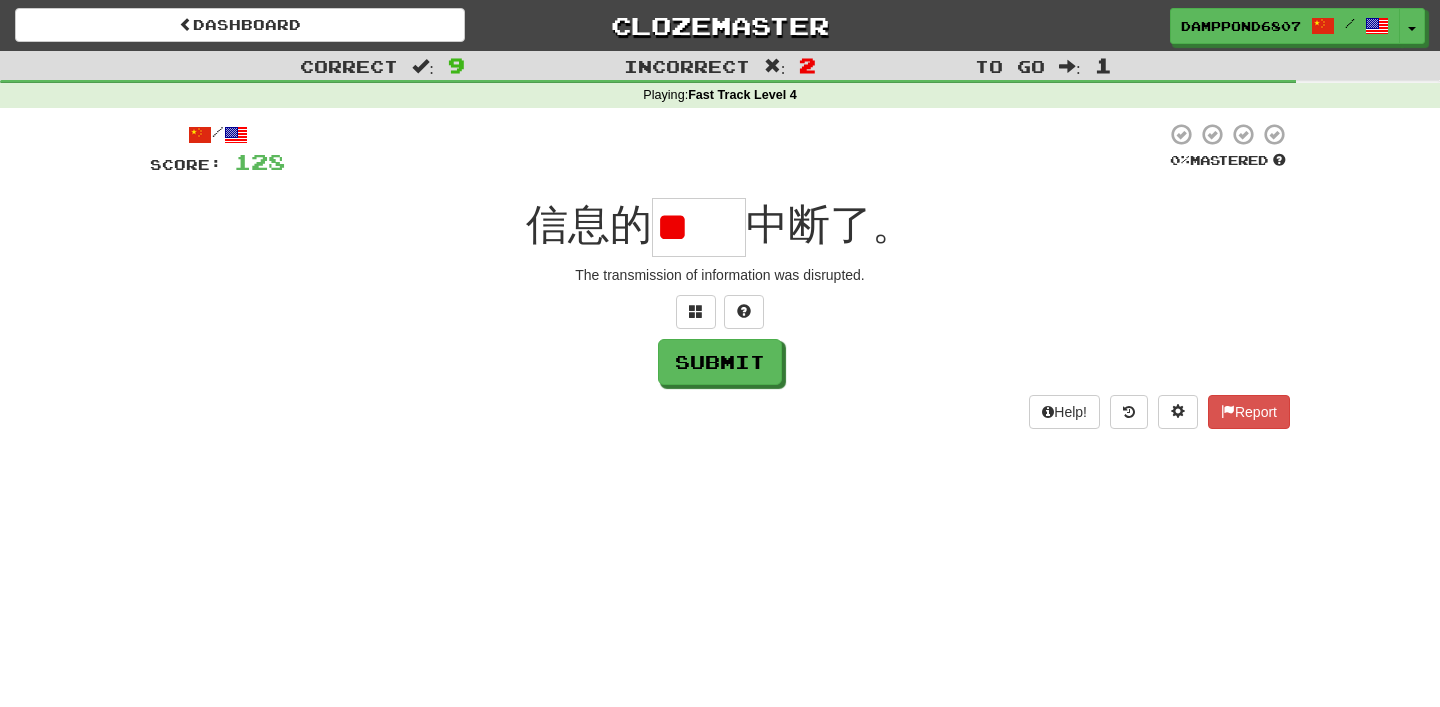 type on "*" 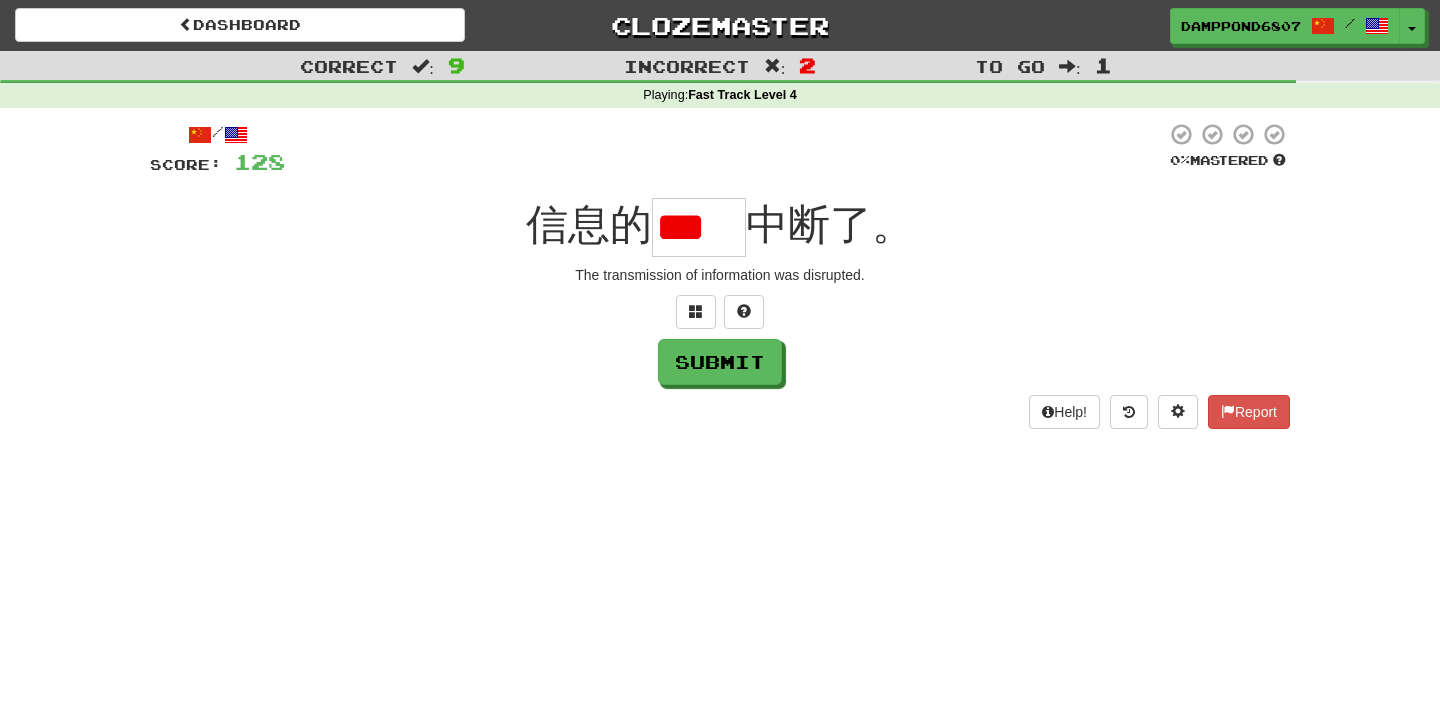 scroll, scrollTop: 0, scrollLeft: 0, axis: both 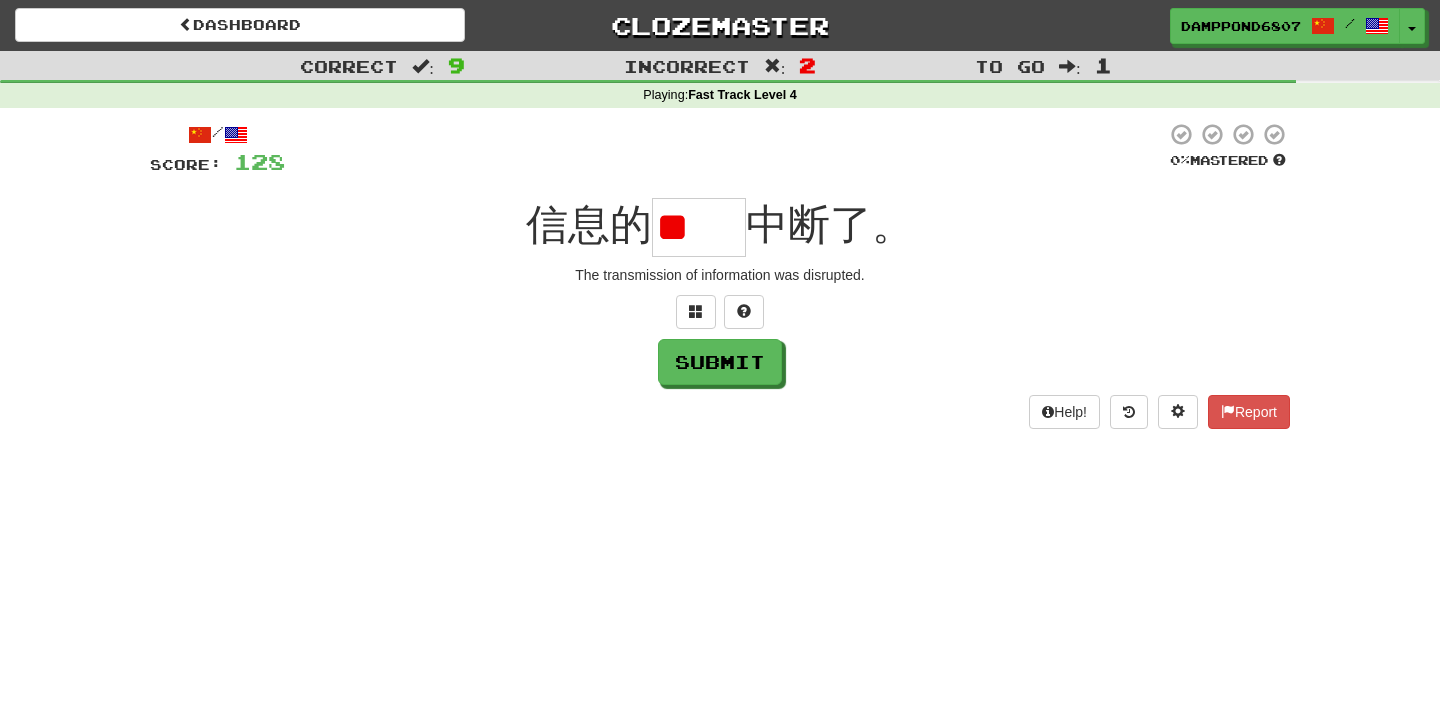 type on "*" 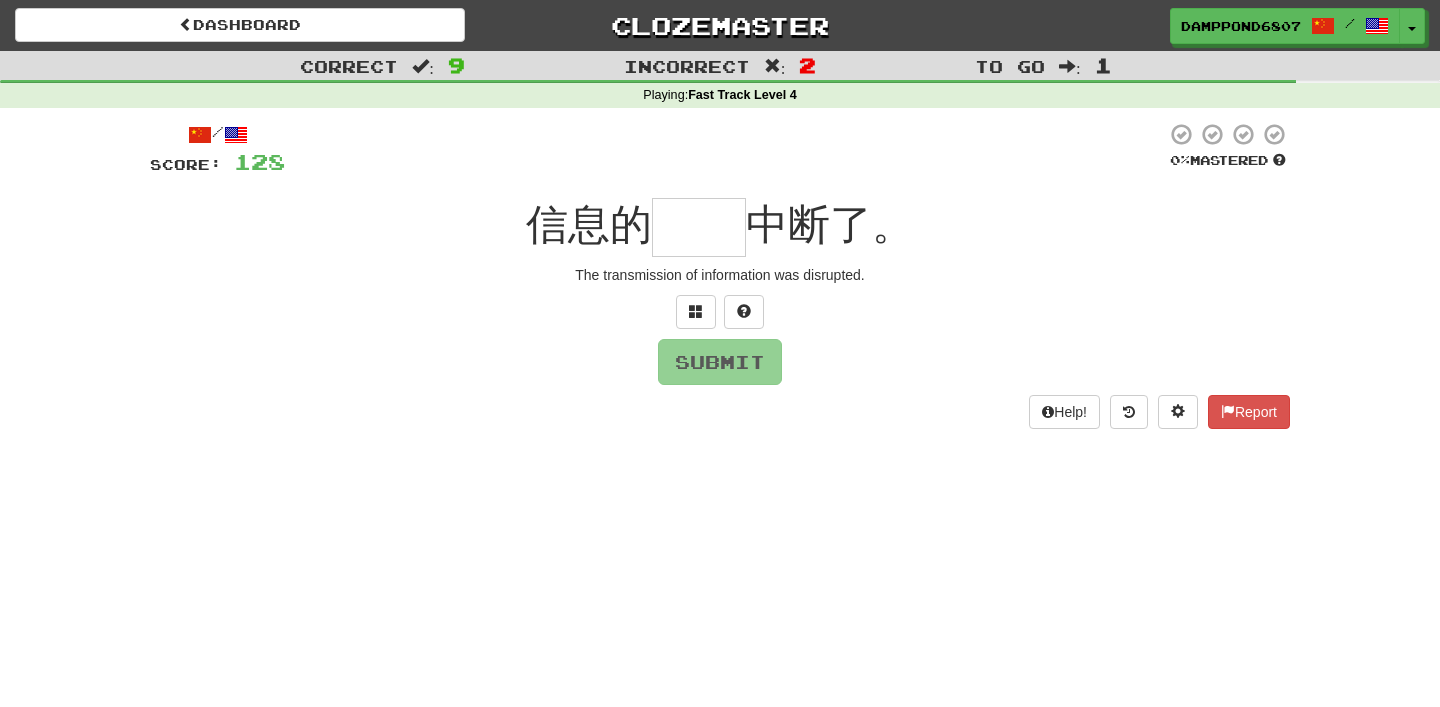 type on "**" 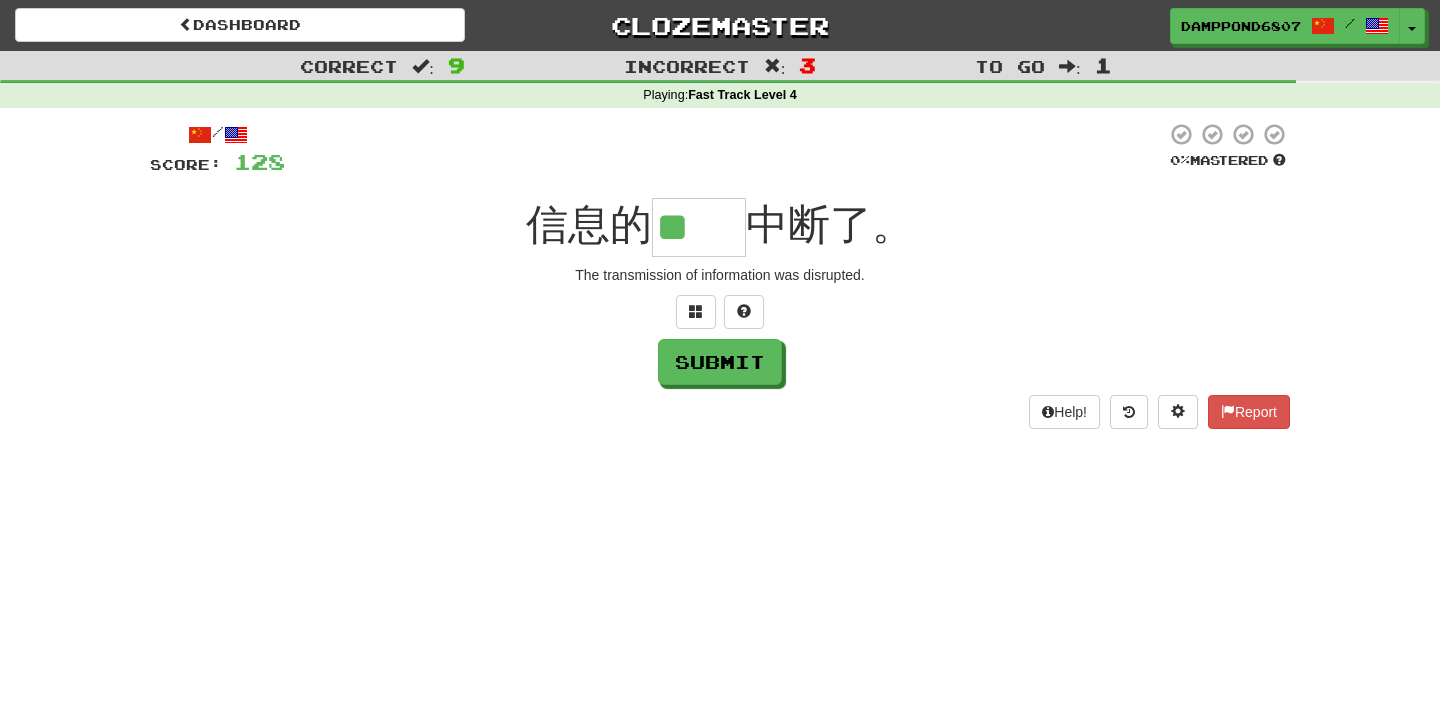 scroll, scrollTop: 0, scrollLeft: 0, axis: both 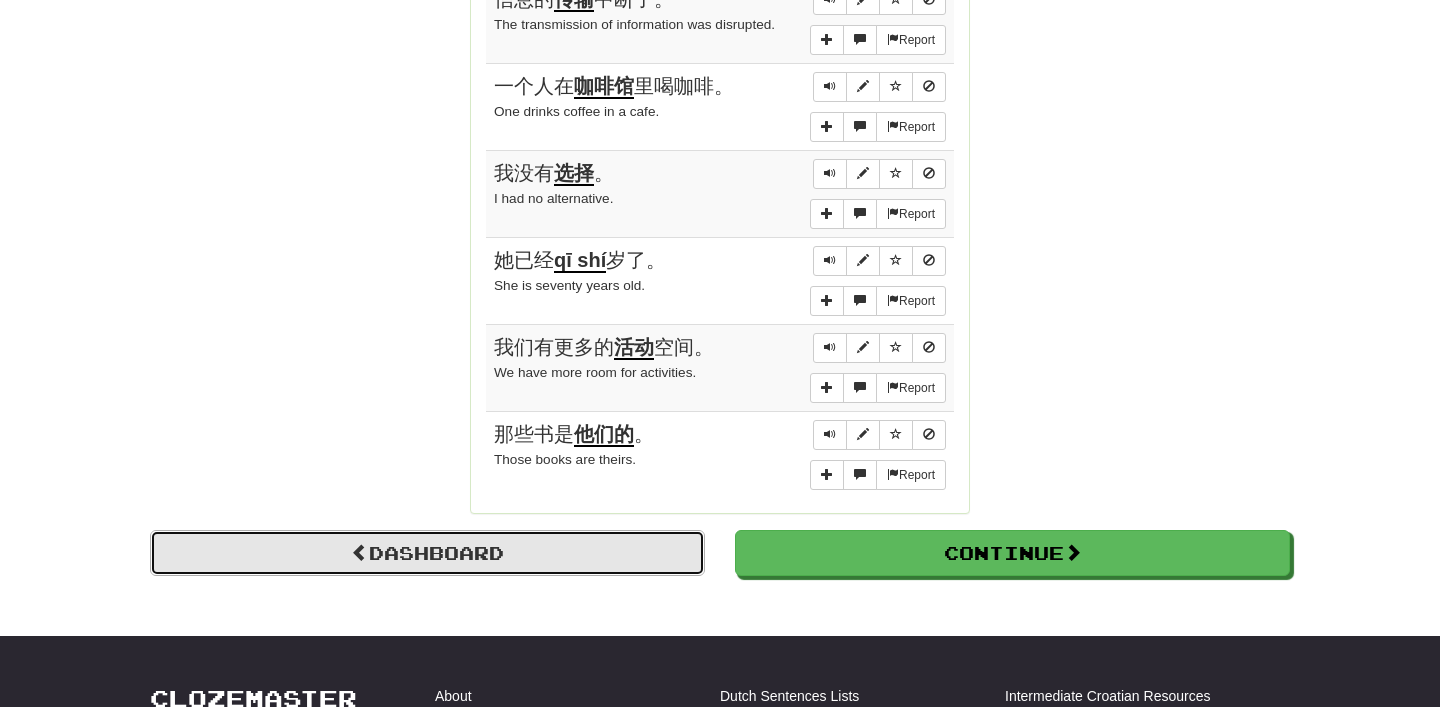 click on "Dashboard" at bounding box center [427, 553] 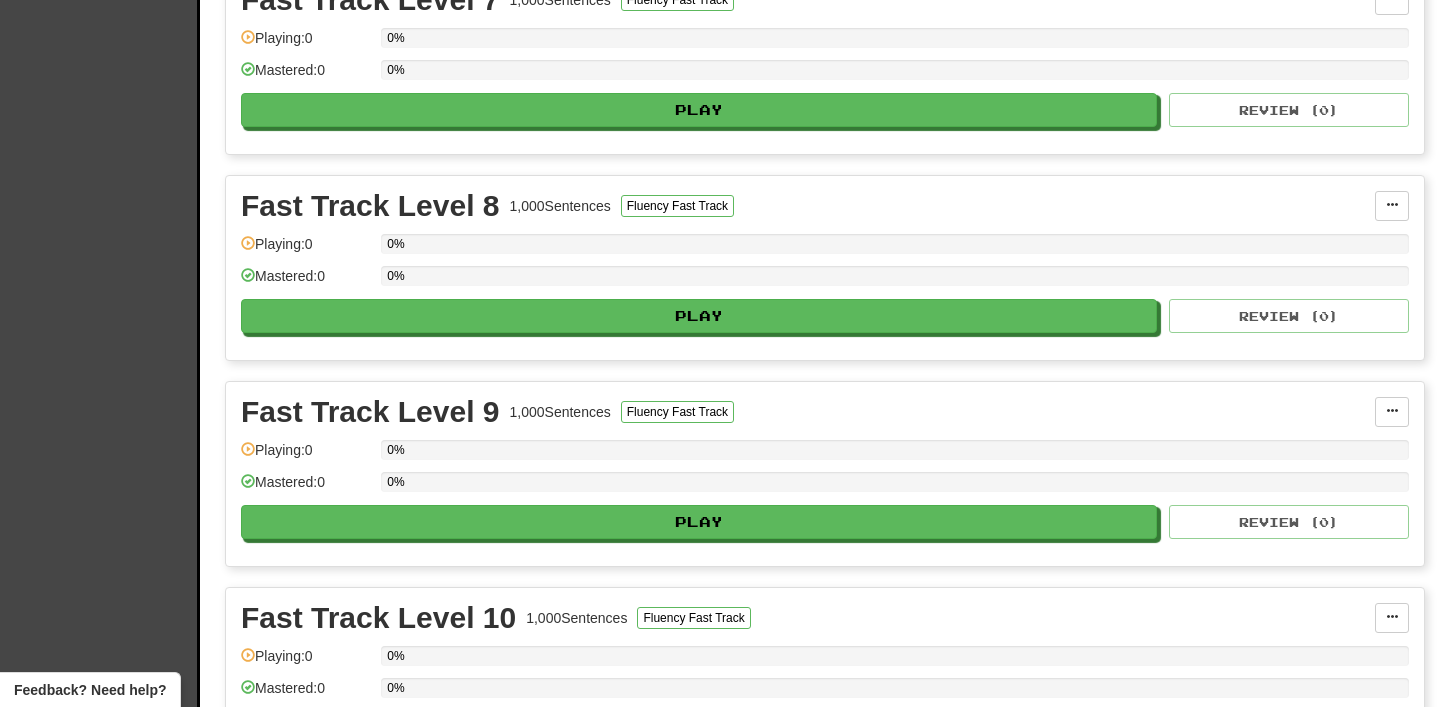 scroll, scrollTop: 1889, scrollLeft: 0, axis: vertical 